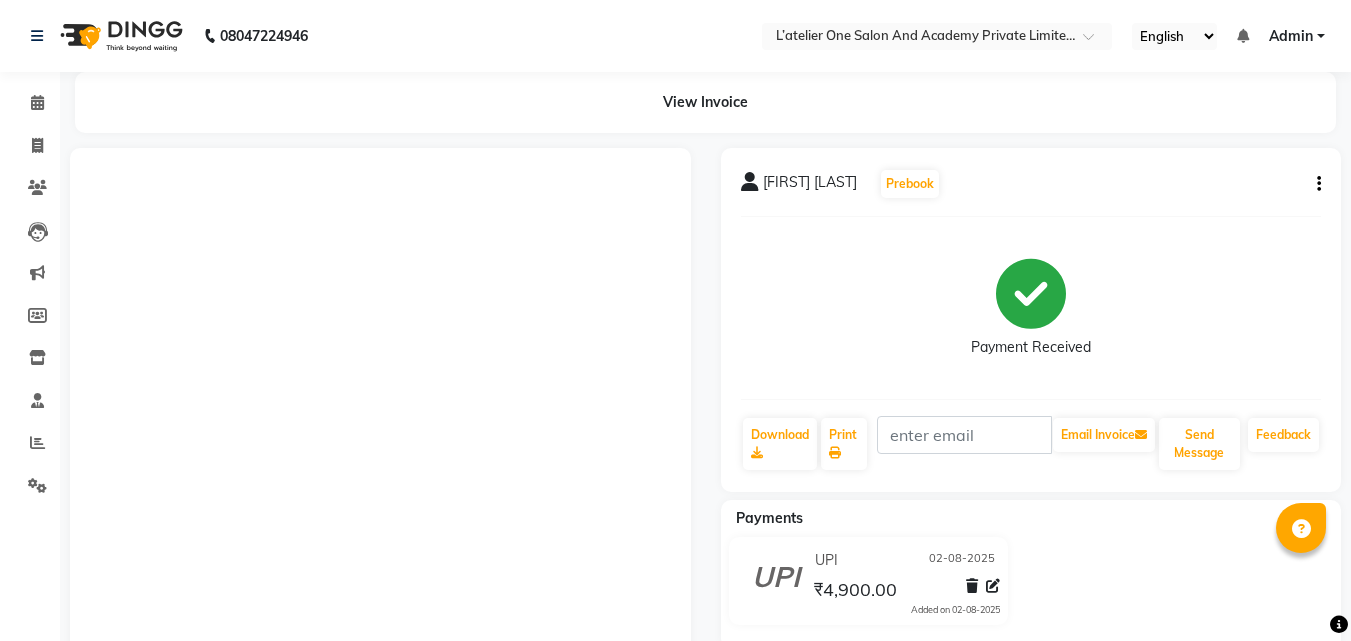 scroll, scrollTop: 0, scrollLeft: 0, axis: both 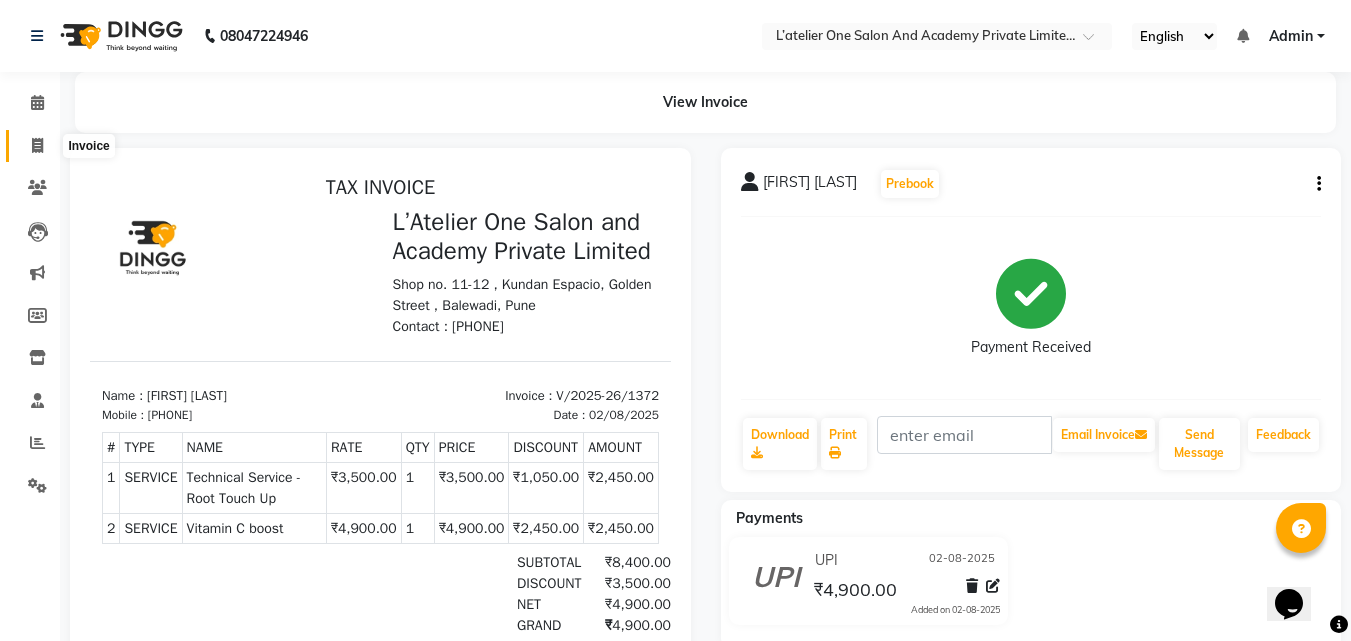 click 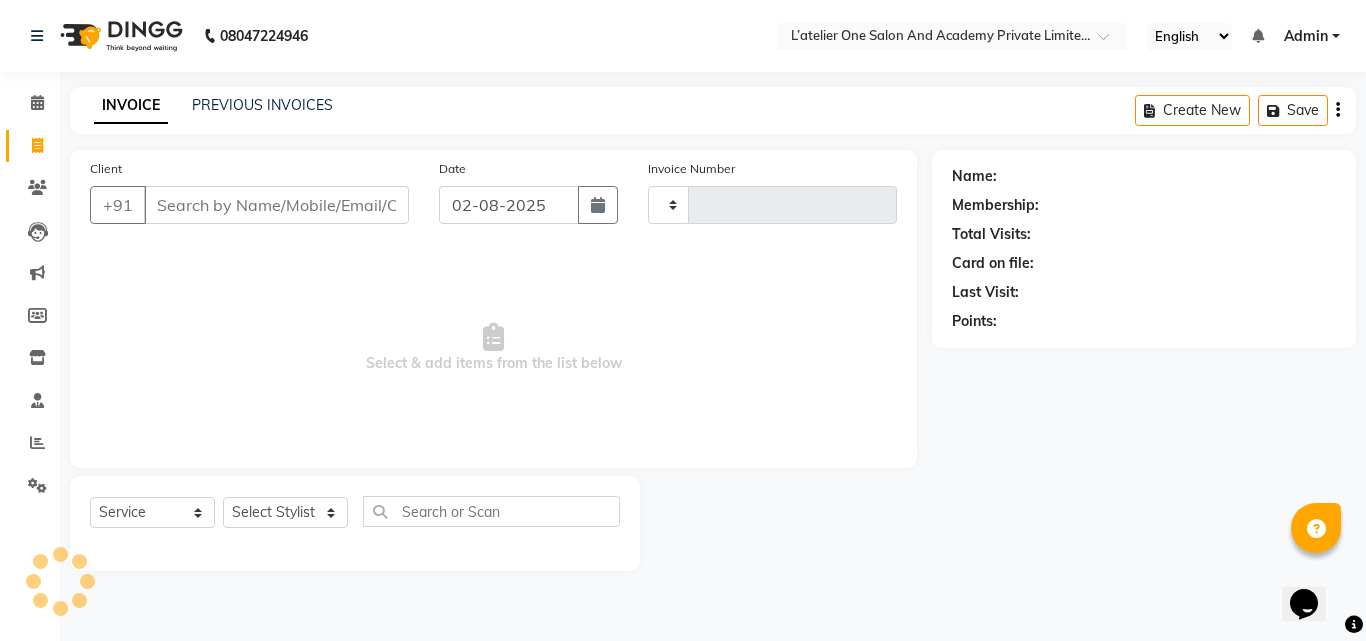 type on "1373" 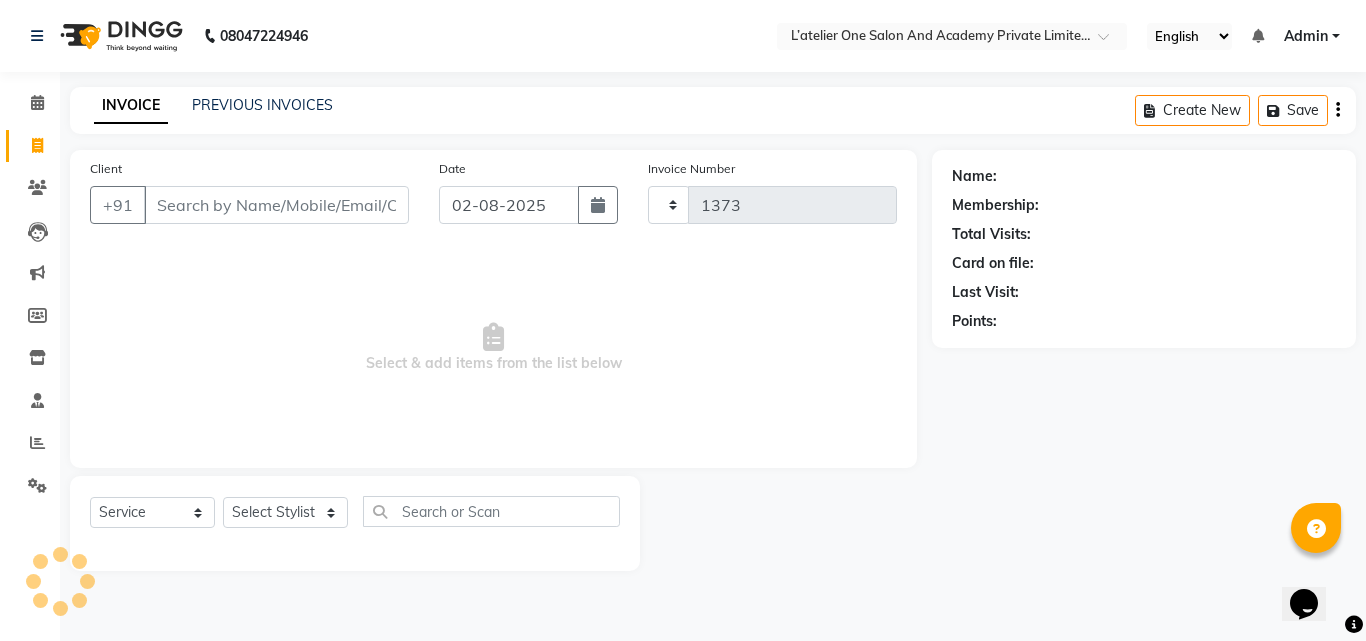 select on "6939" 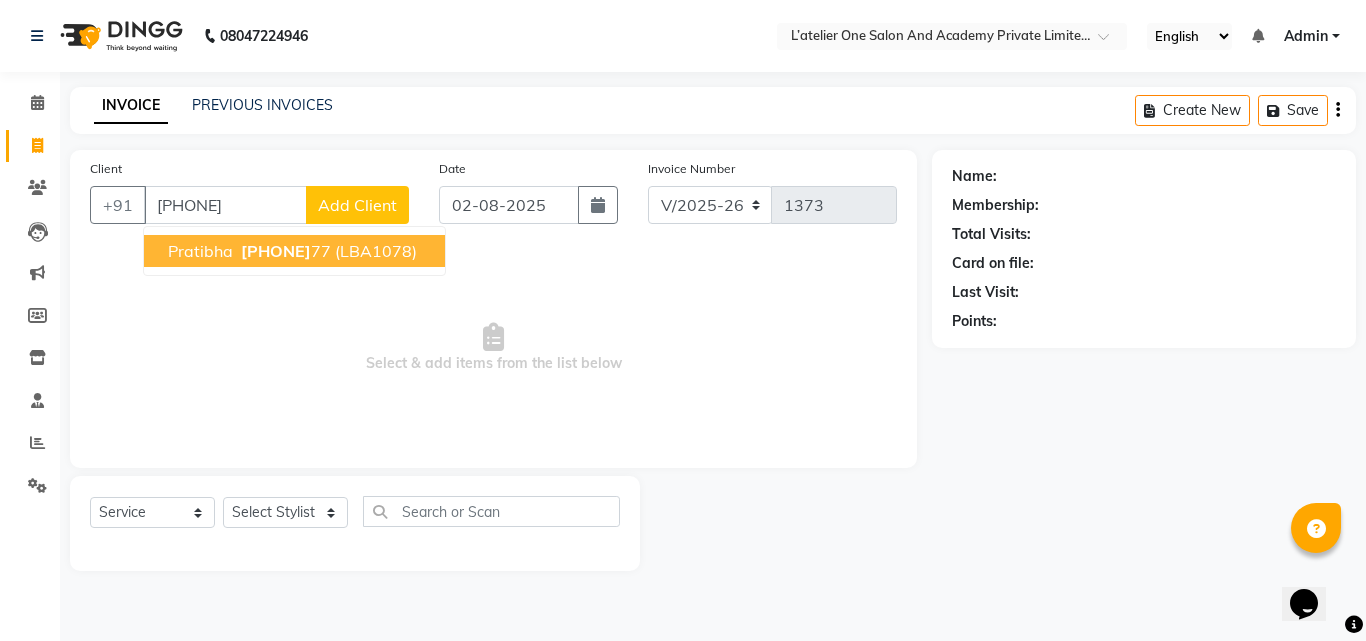 click on "[PHONE]" at bounding box center (284, 251) 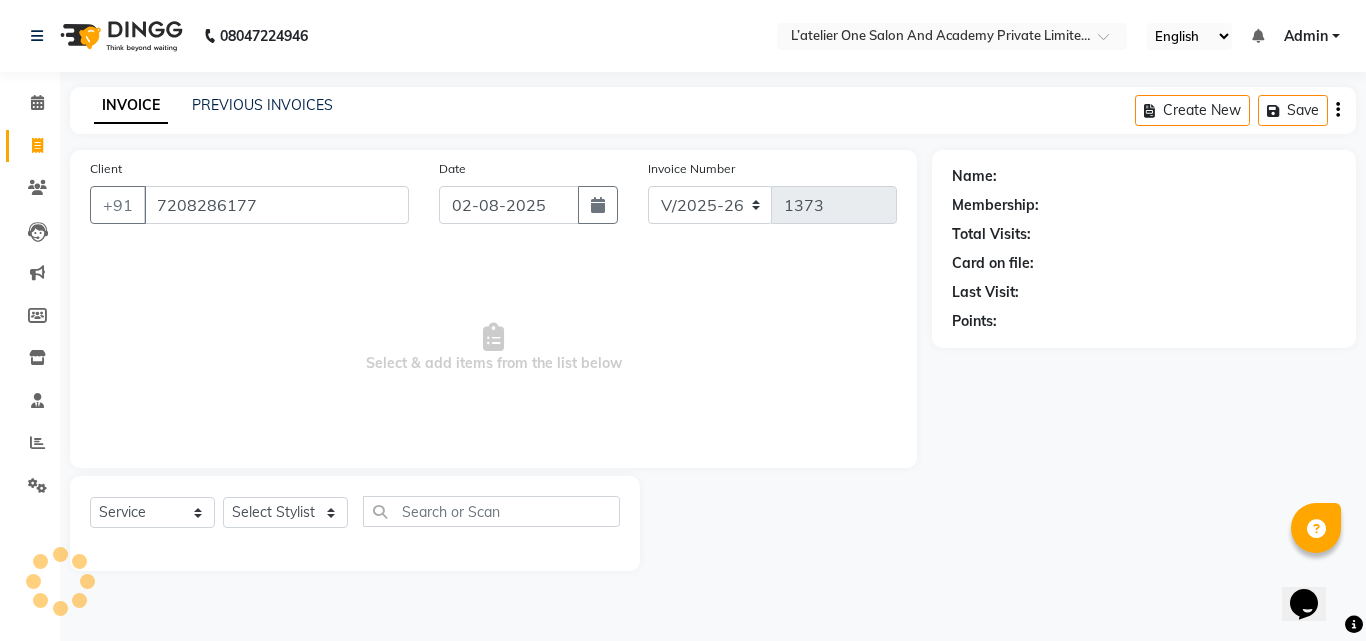 type on "7208286177" 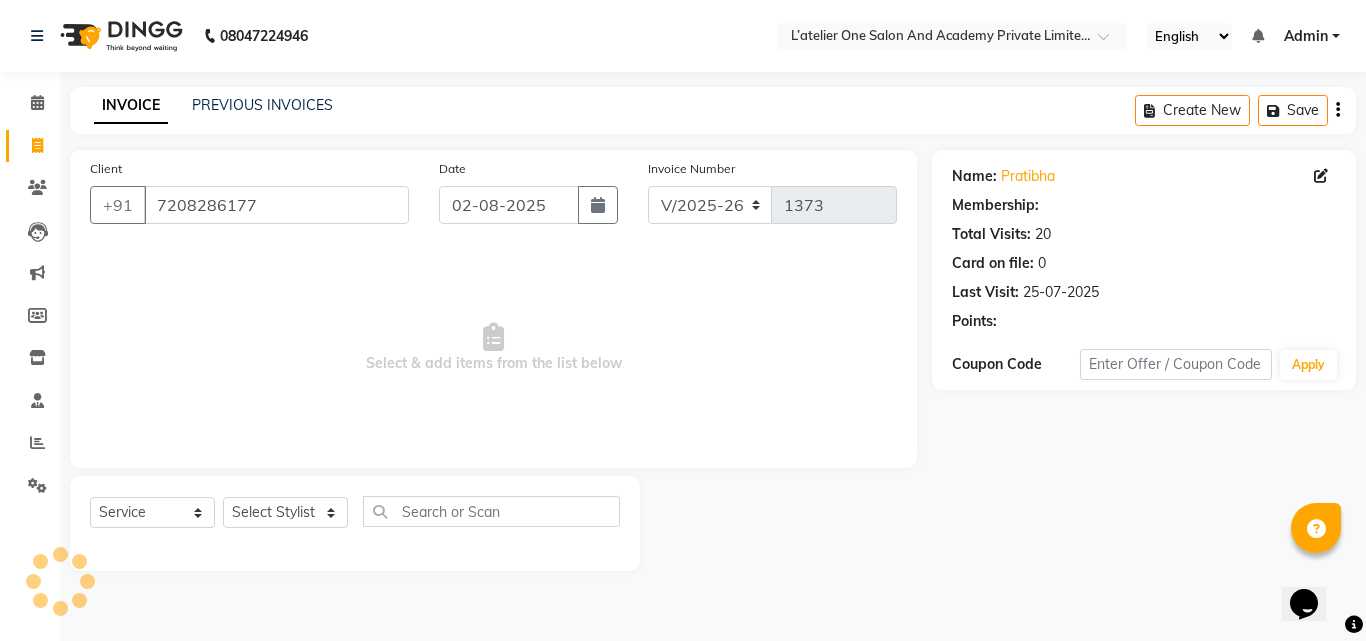 select on "2: Object" 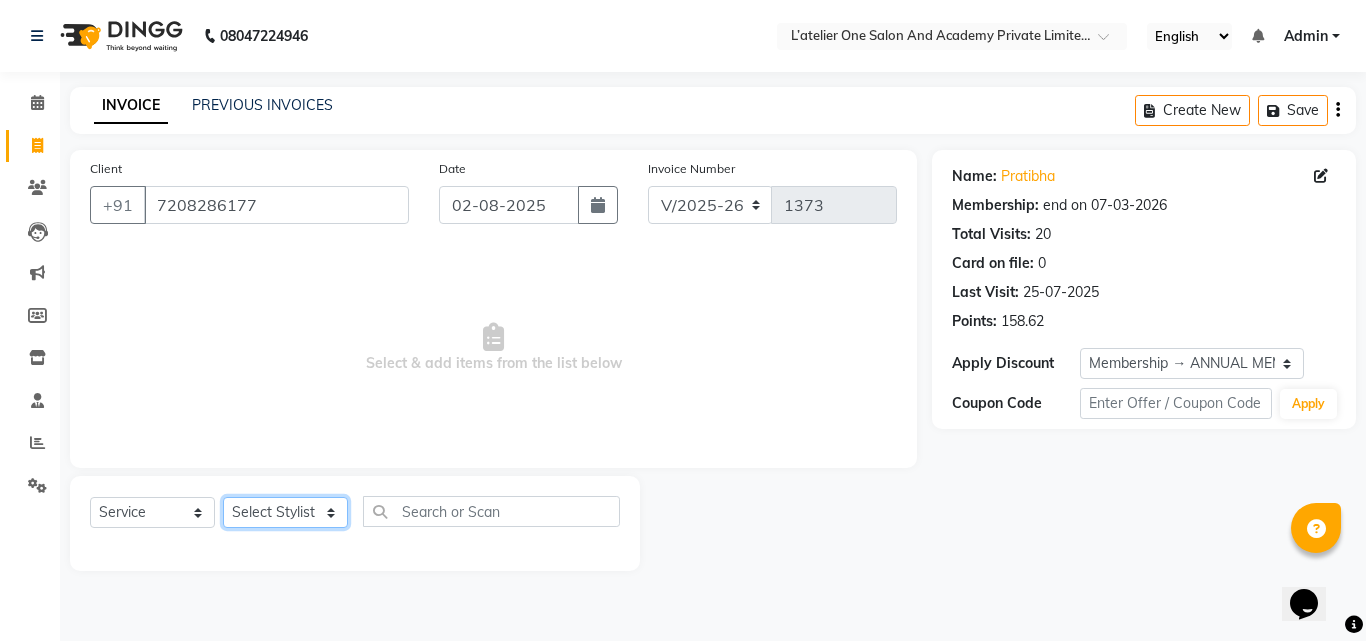 click on "Select Stylist Aditya Waykar Kiran  Manasi Rane Nivrutti Raut  Pramila Bodekar Ravi  Shubham Dhawale Sneha Verma Sonal Damai" 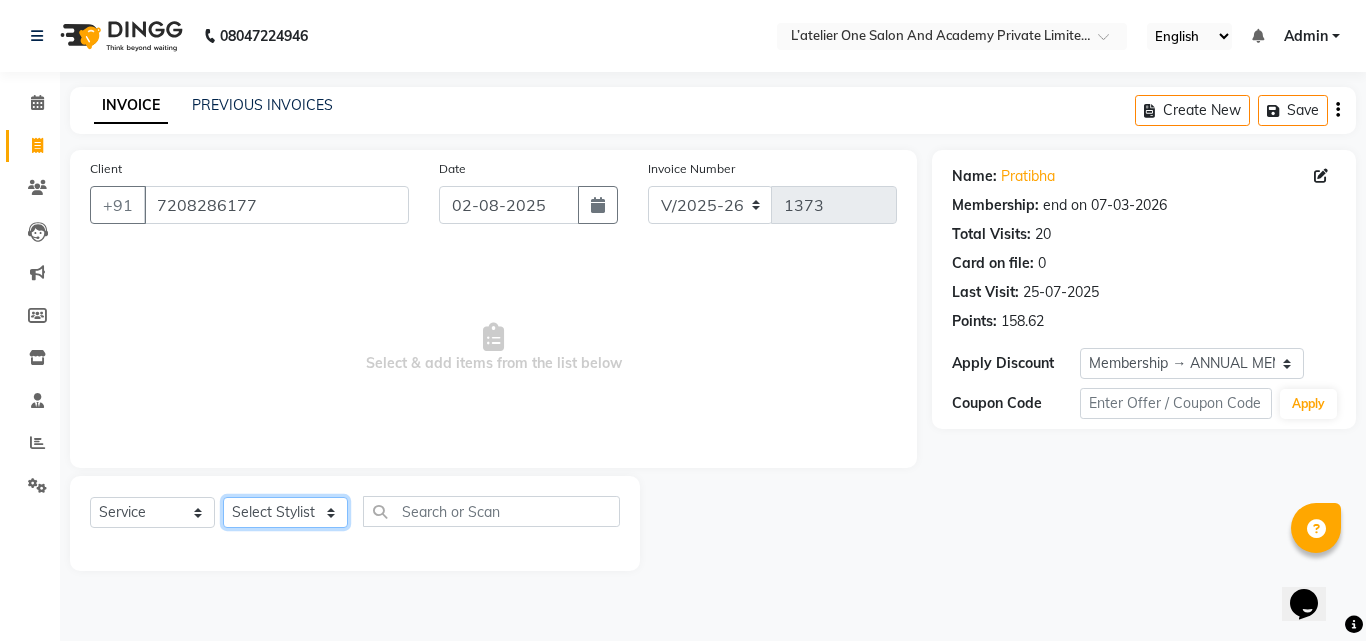 select on "69694" 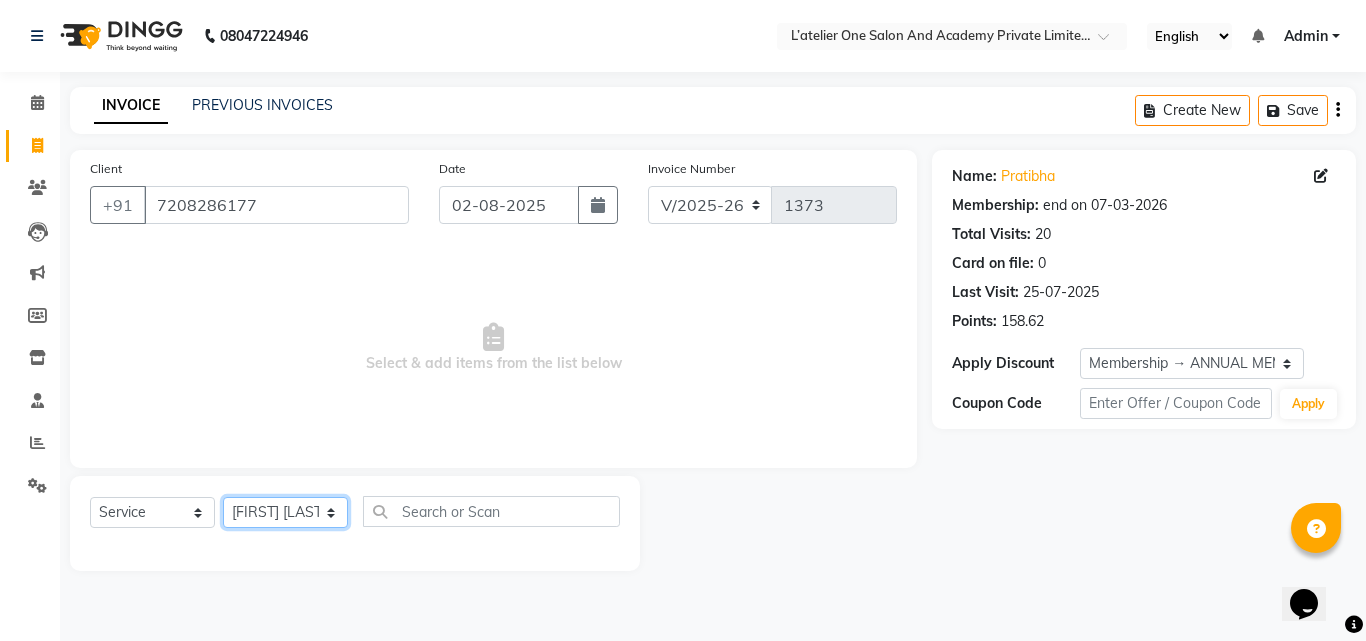 click on "Select Stylist Aditya Waykar Kiran  Manasi Rane Nivrutti Raut  Pramila Bodekar Ravi  Shubham Dhawale Sneha Verma Sonal Damai" 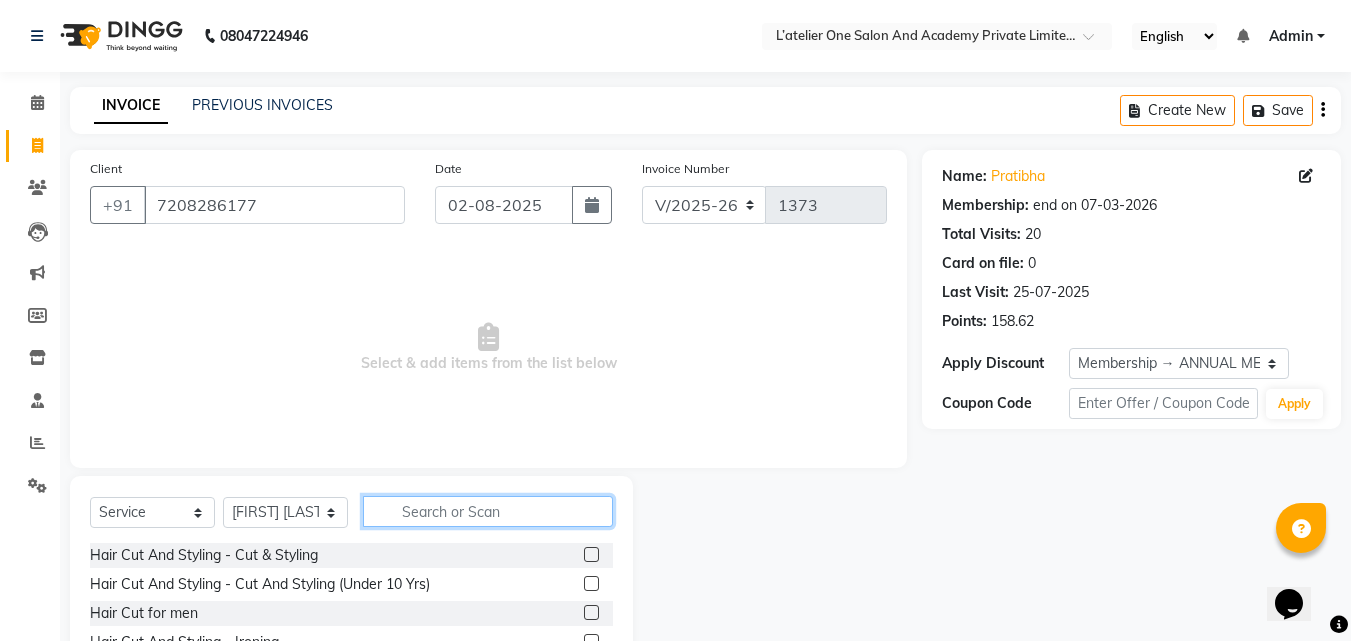 click 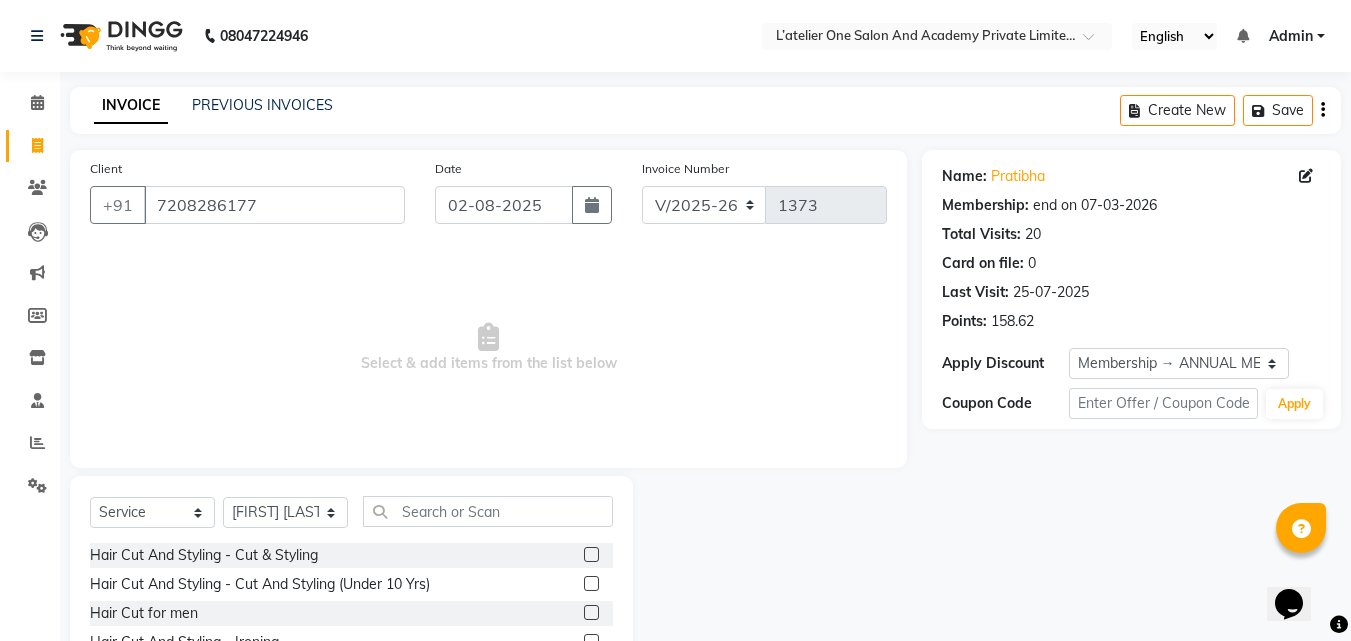 click 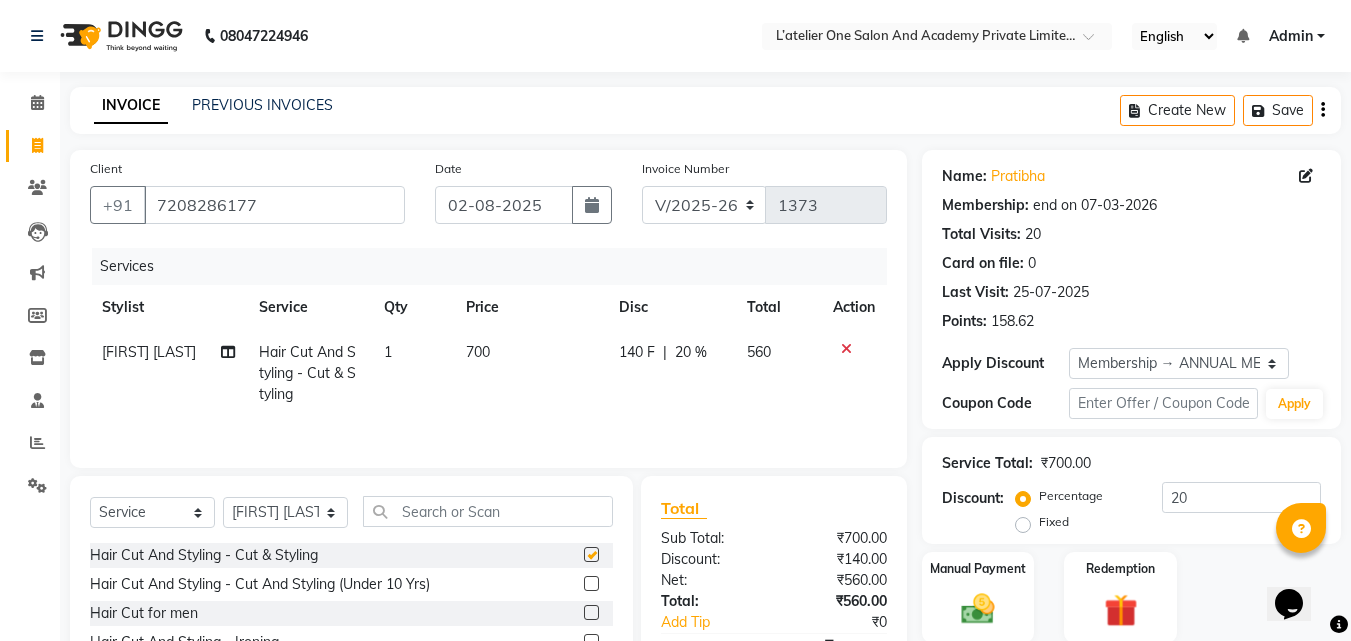 checkbox on "false" 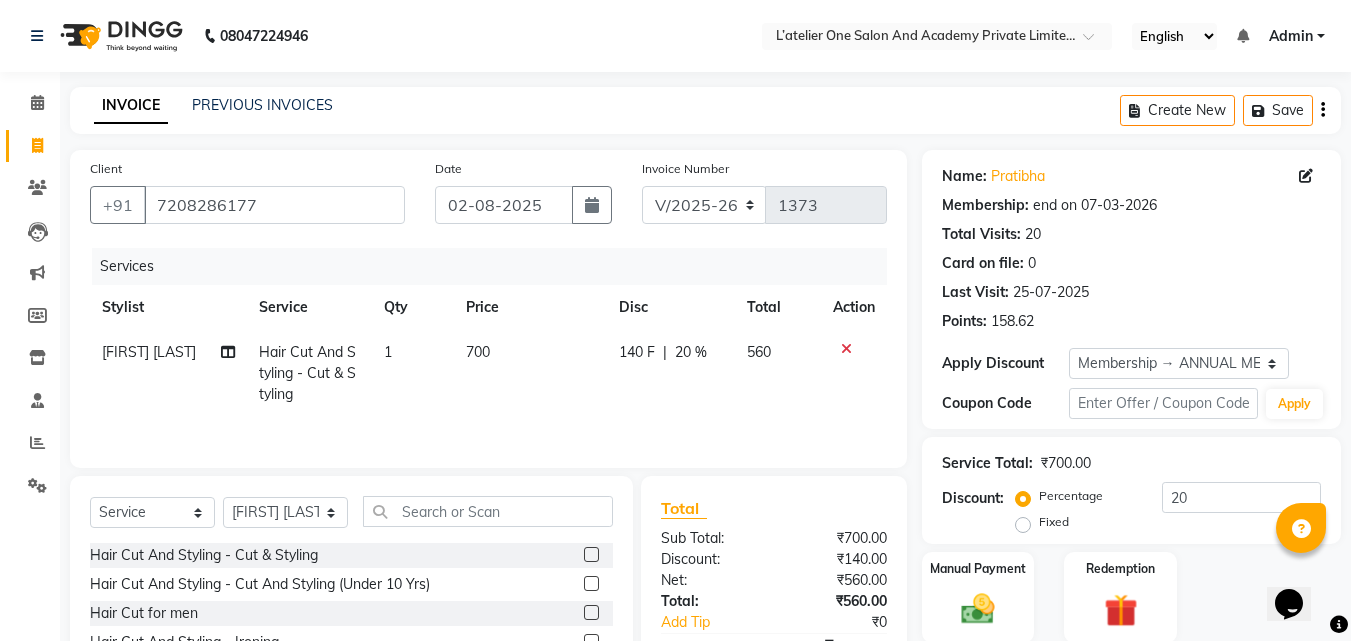 click on "700" 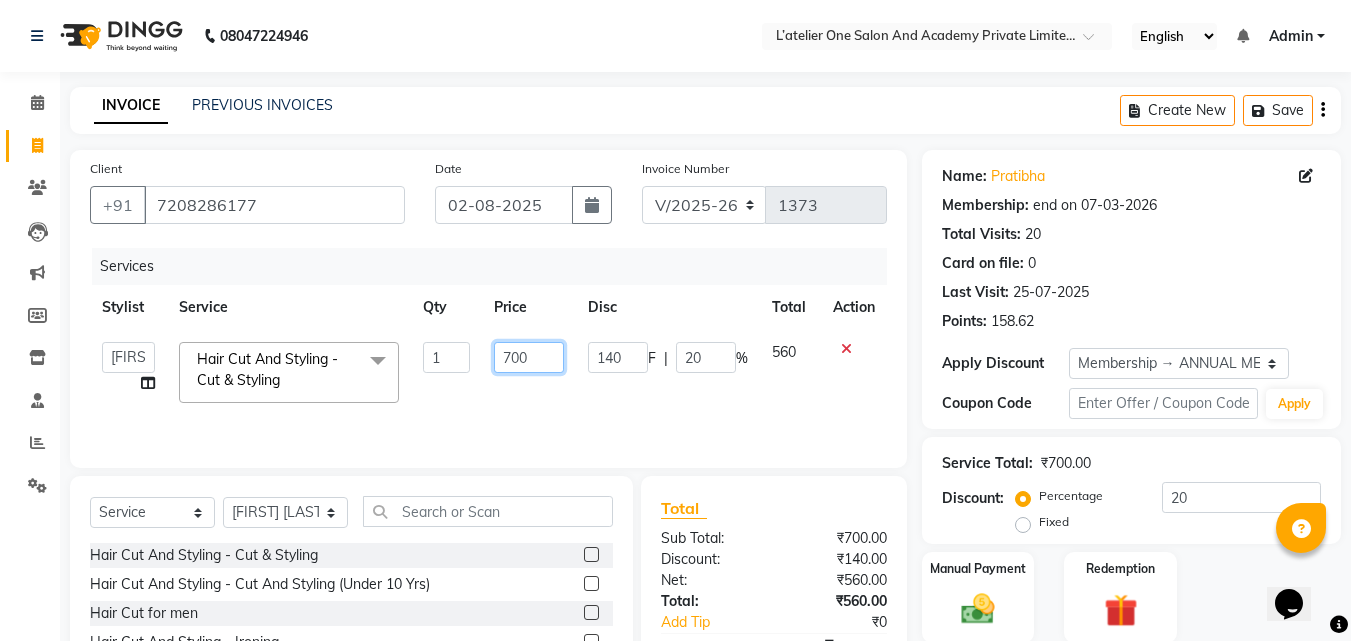 click on "700" 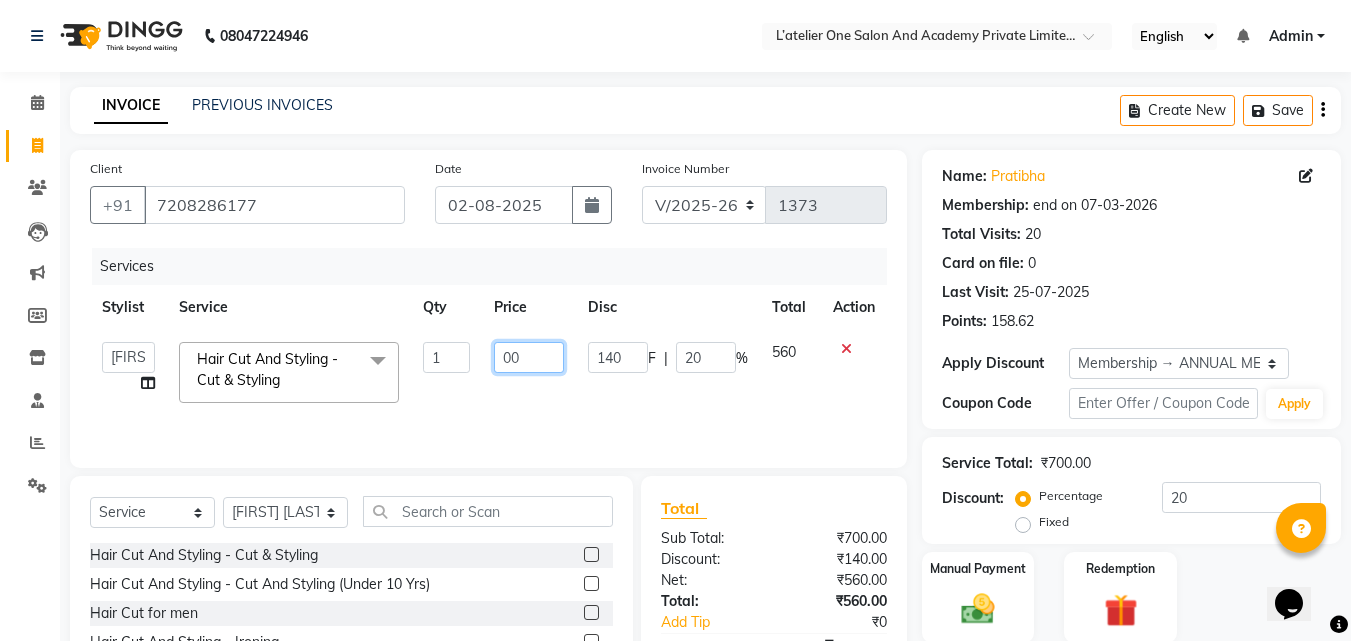 type on "500" 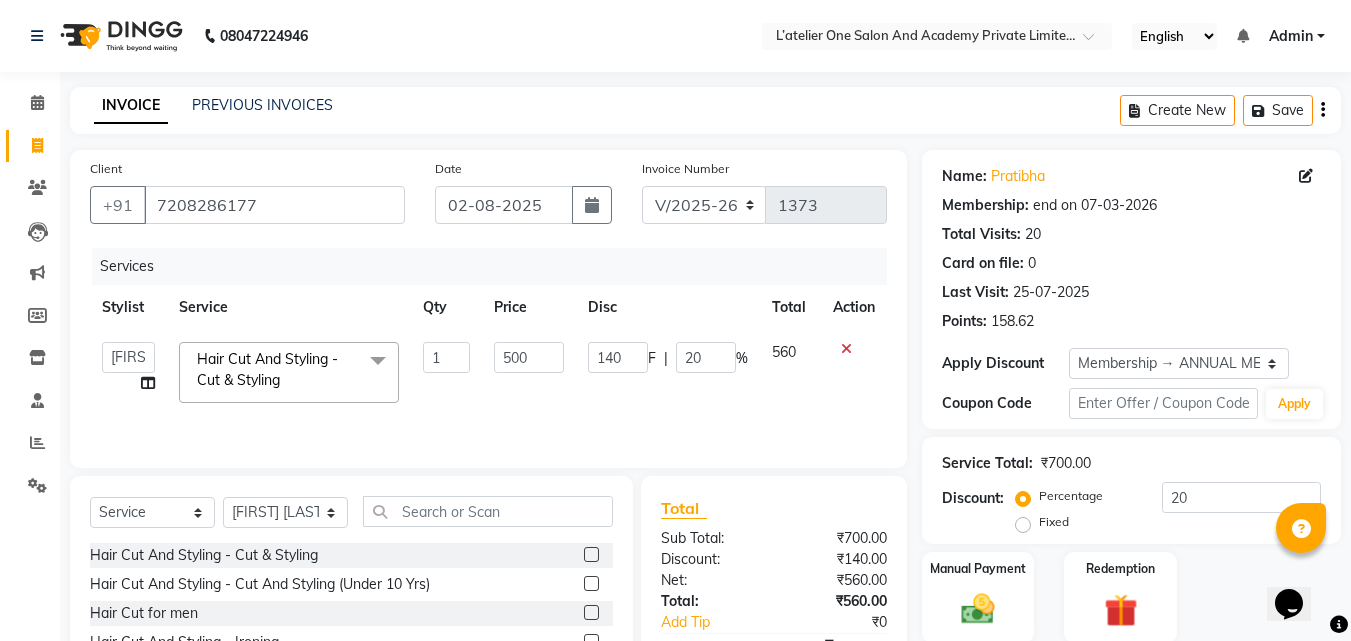 click on "500" 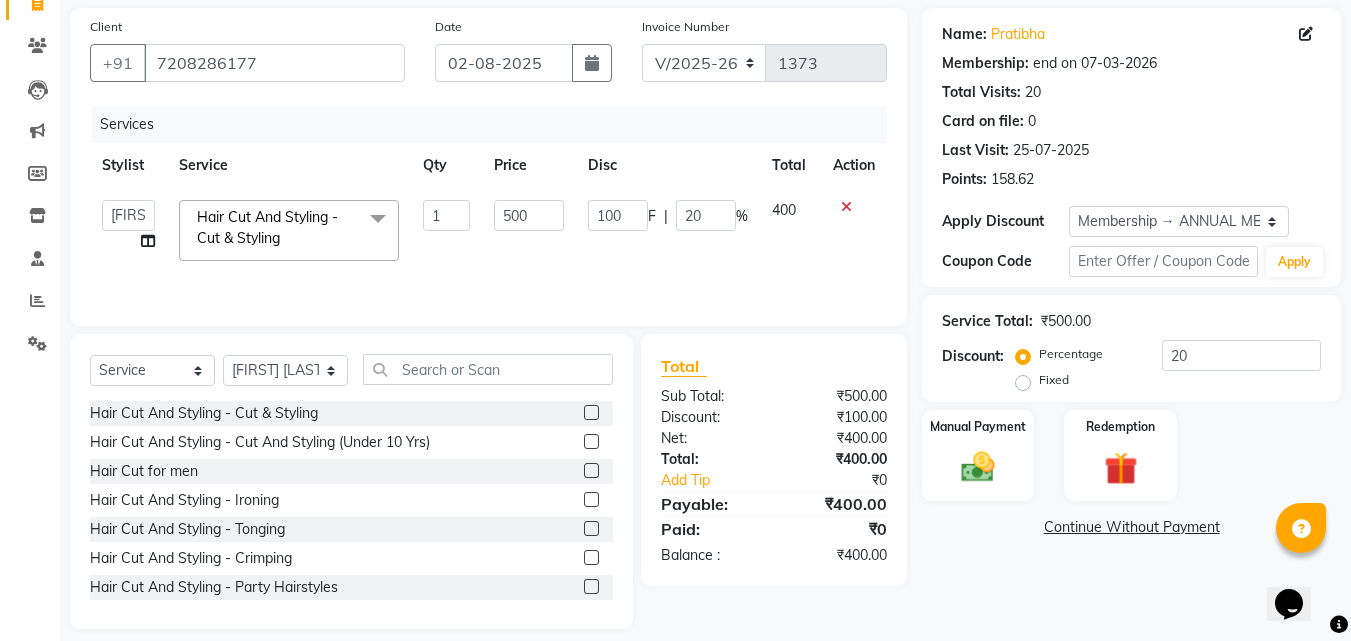 scroll, scrollTop: 160, scrollLeft: 0, axis: vertical 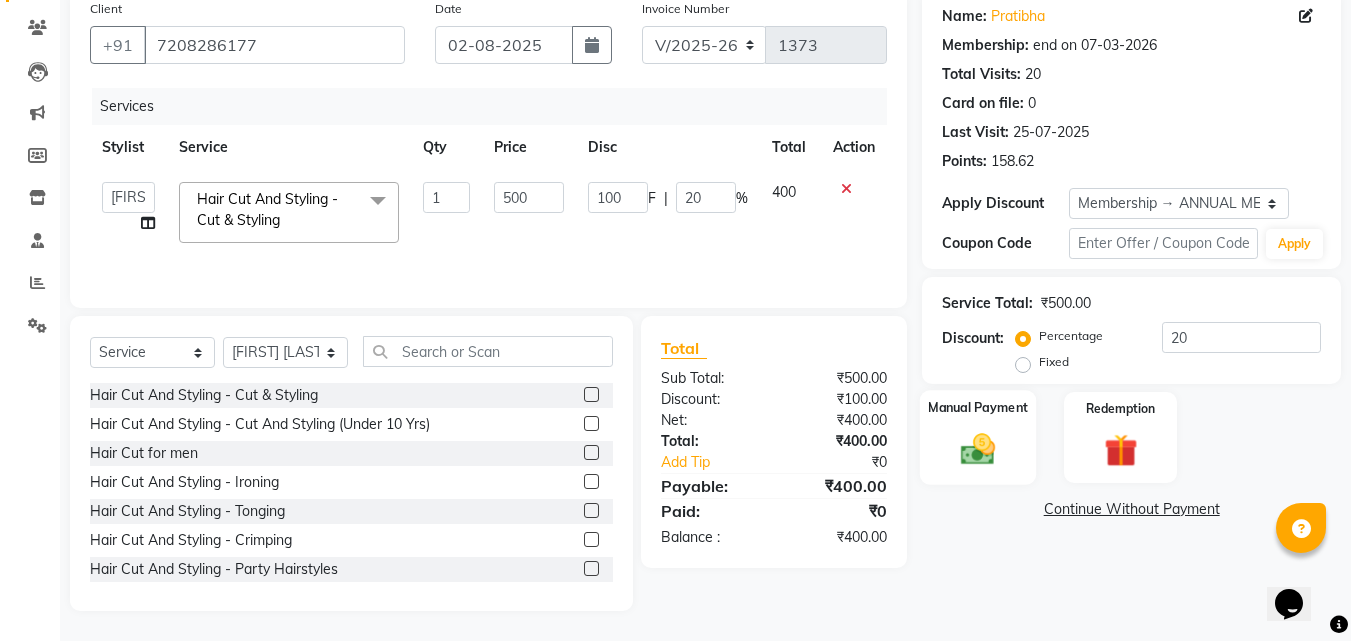 click 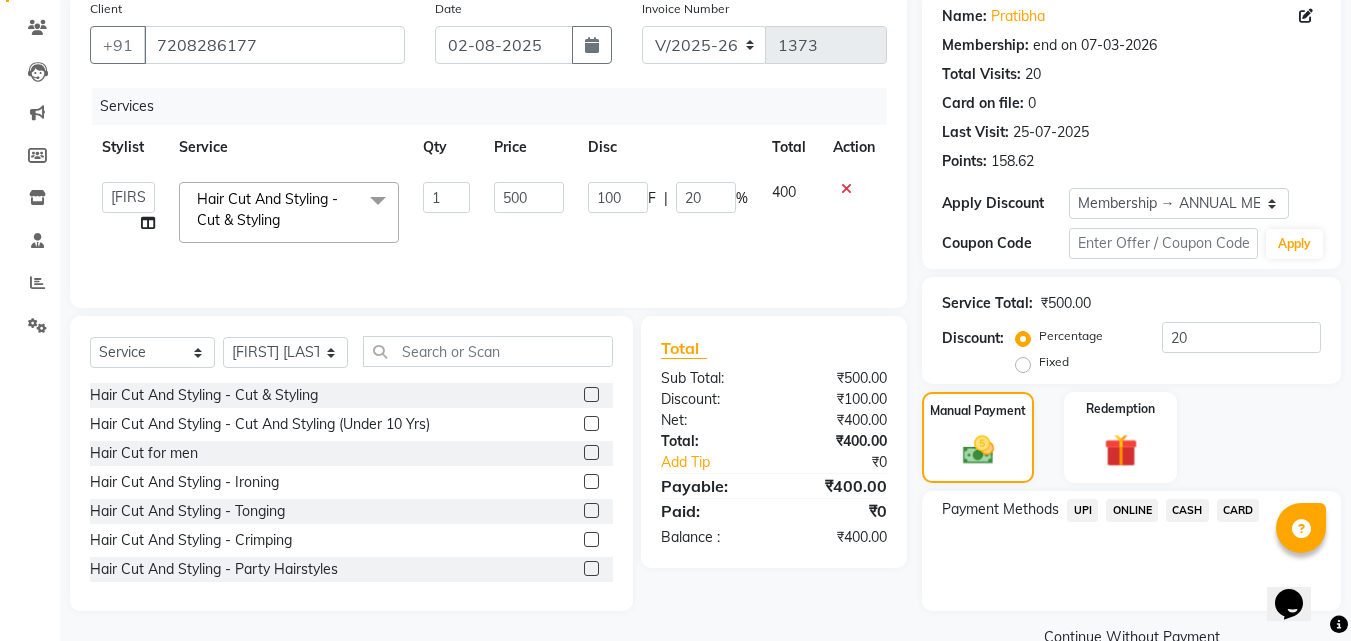 click on "CARD" 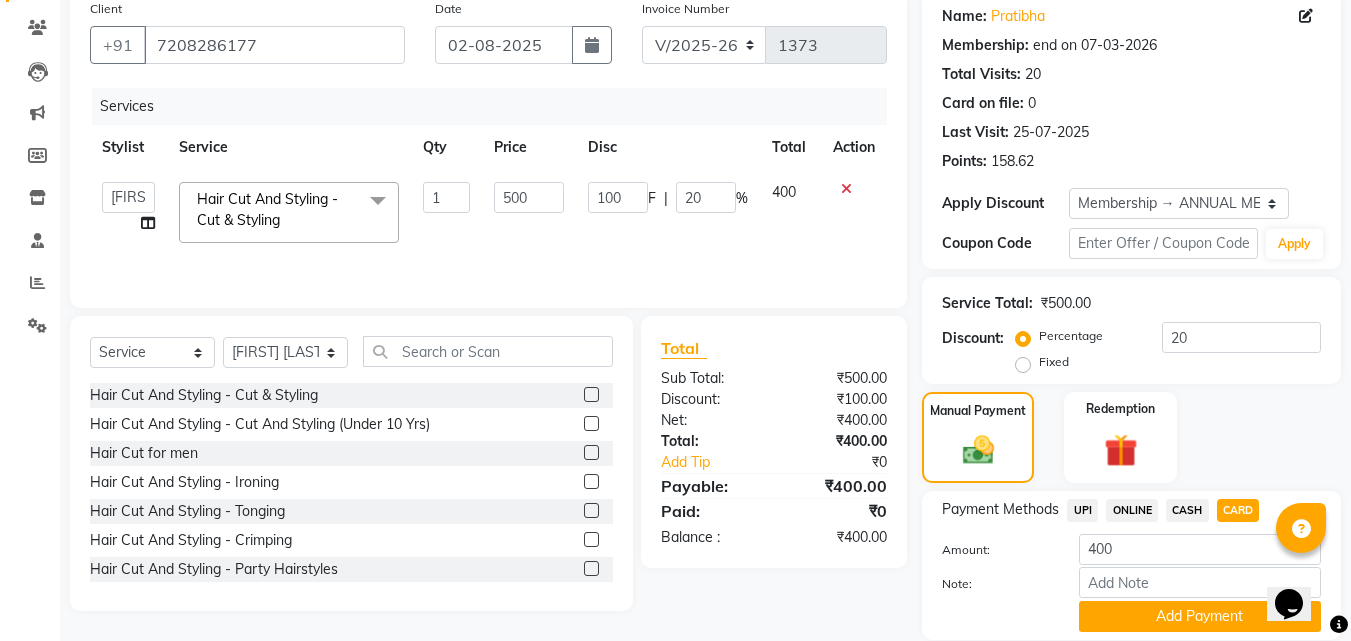 scroll, scrollTop: 230, scrollLeft: 0, axis: vertical 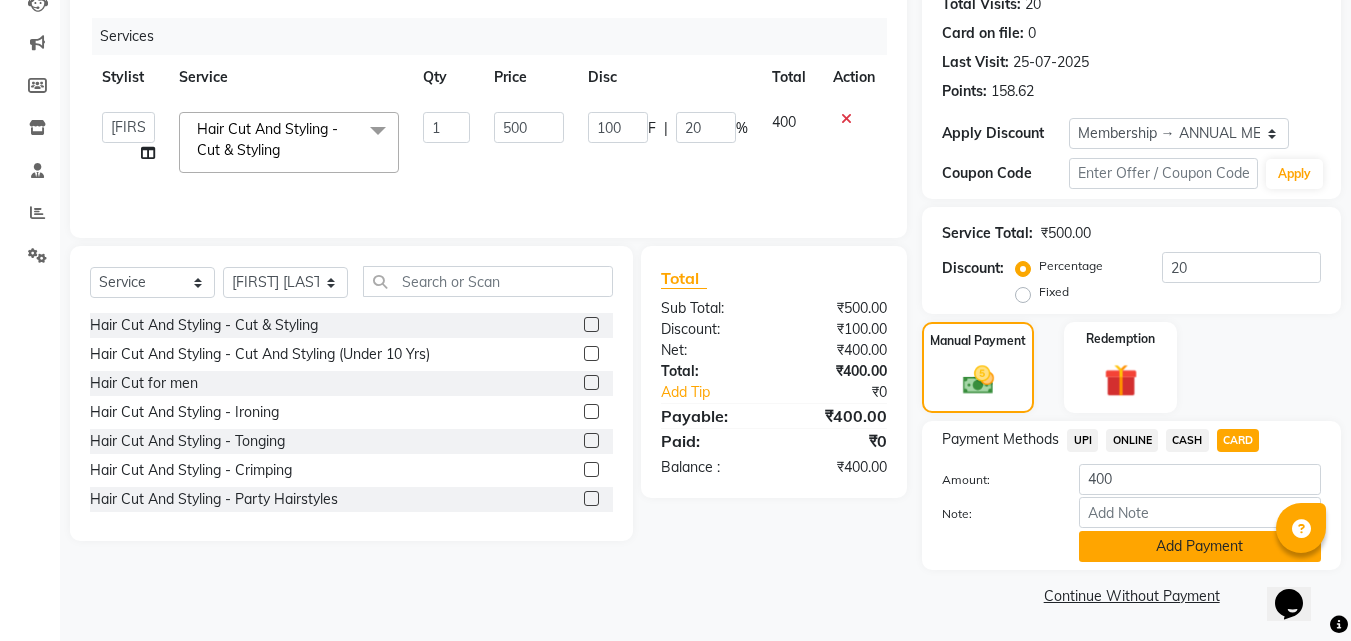 click on "Add Payment" 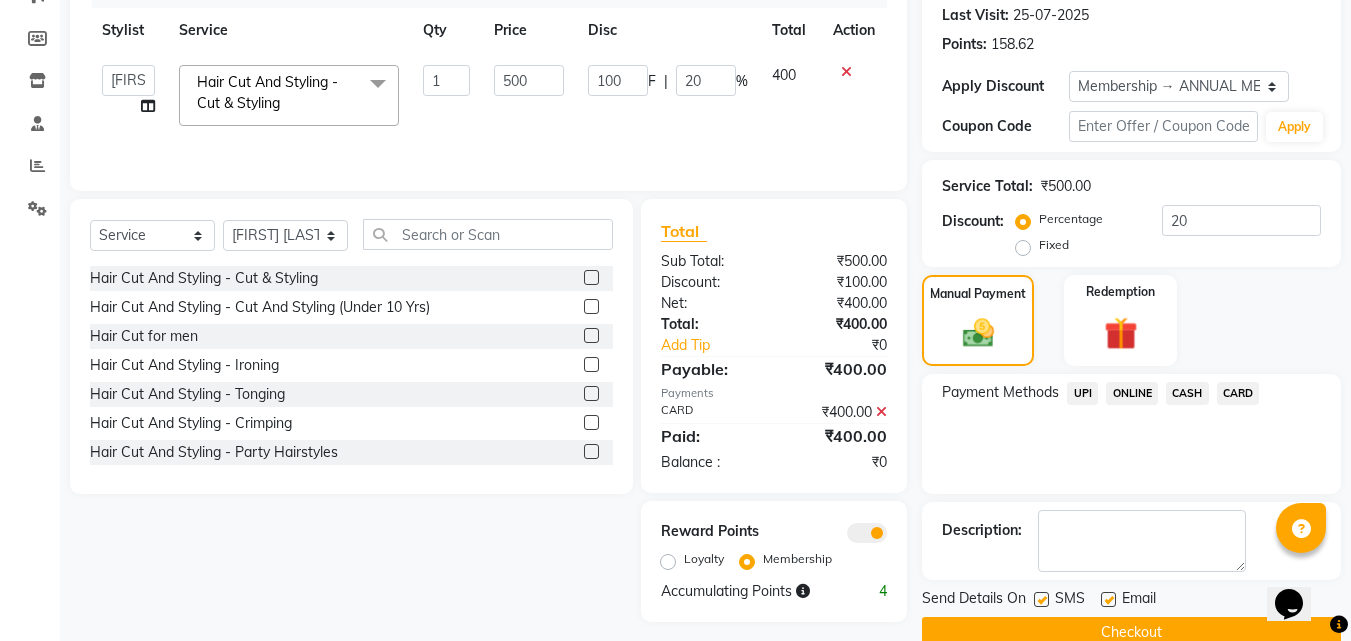 scroll, scrollTop: 314, scrollLeft: 0, axis: vertical 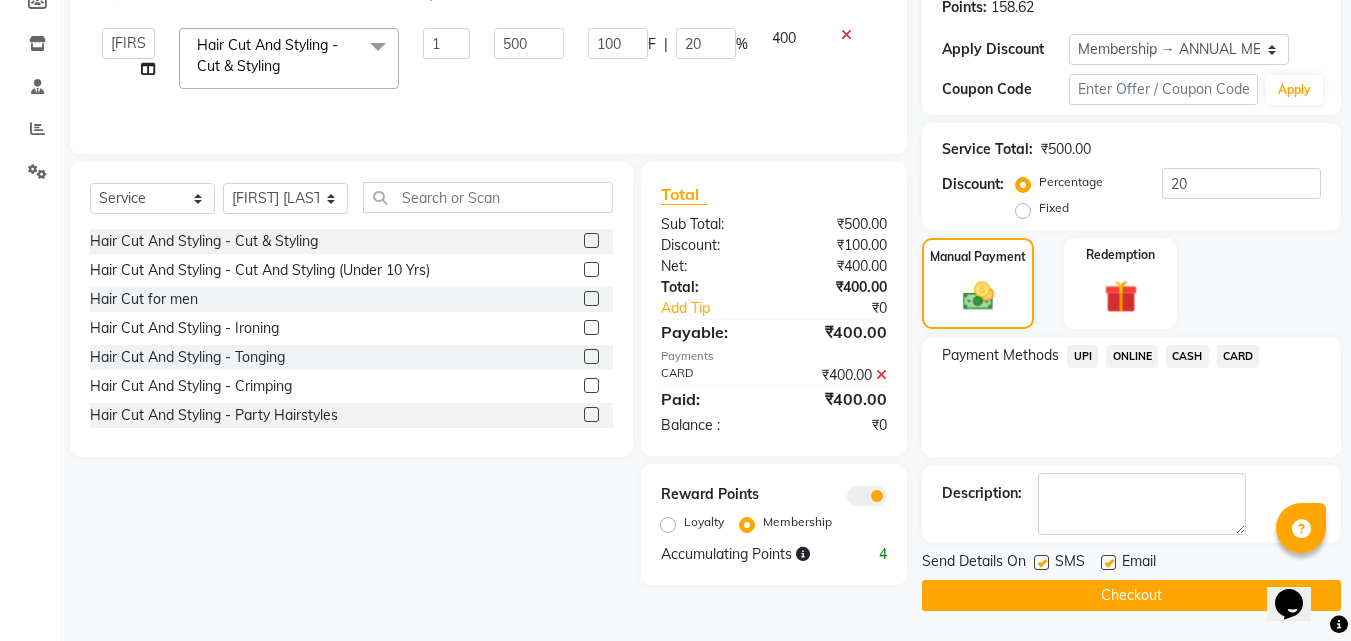 click on "Checkout" 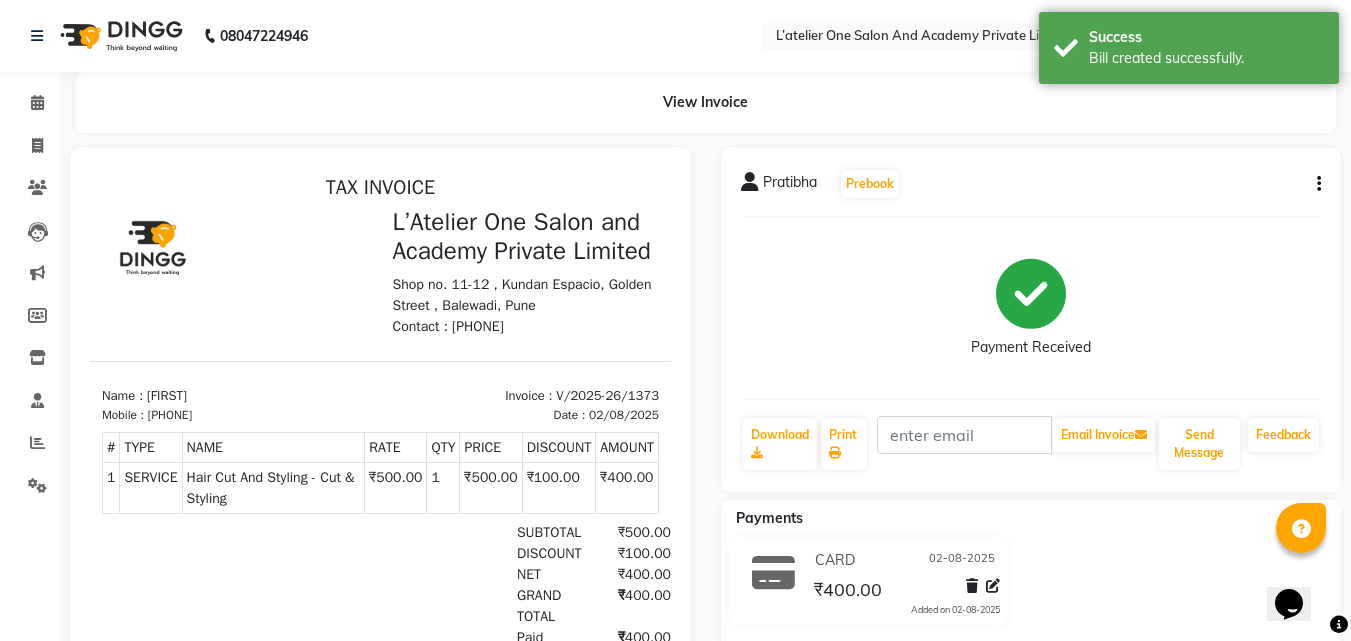 scroll, scrollTop: 0, scrollLeft: 0, axis: both 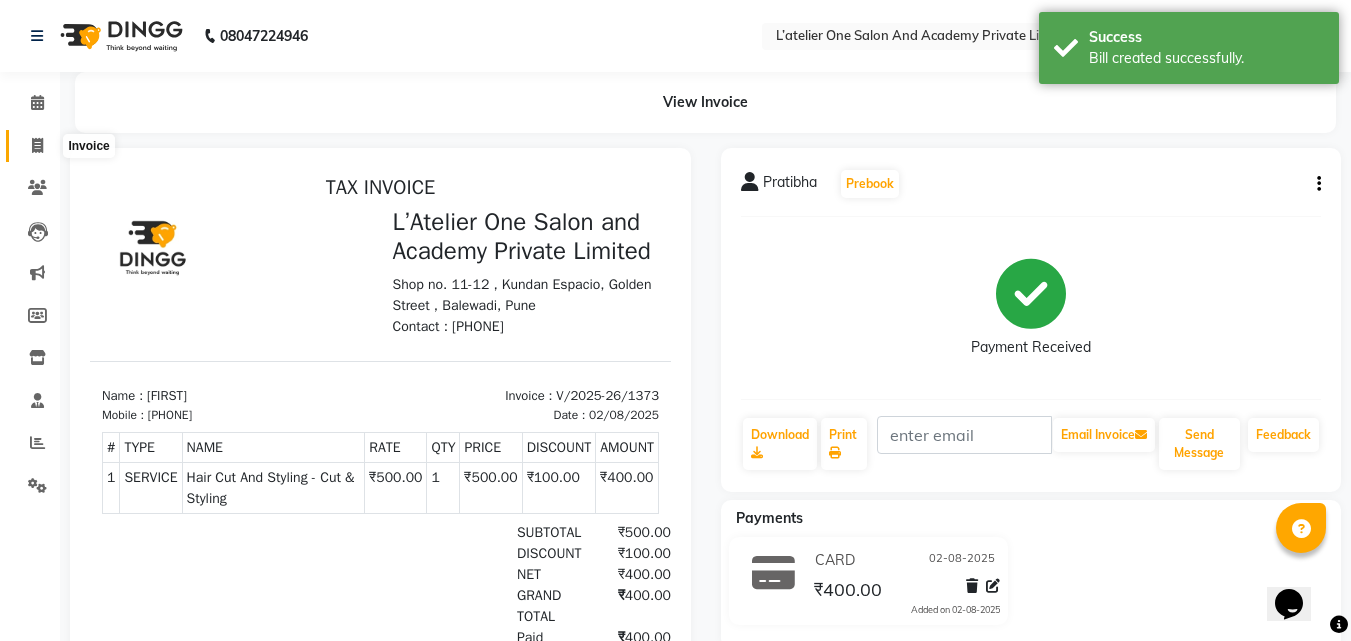 click 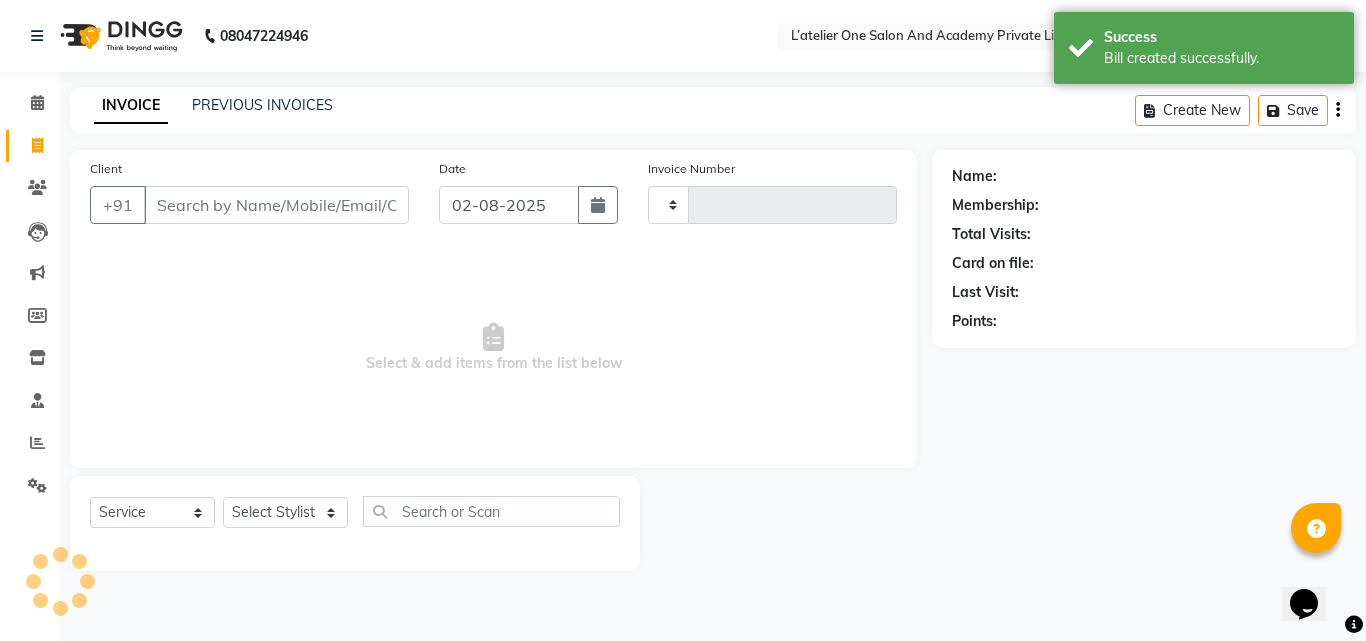 type on "1374" 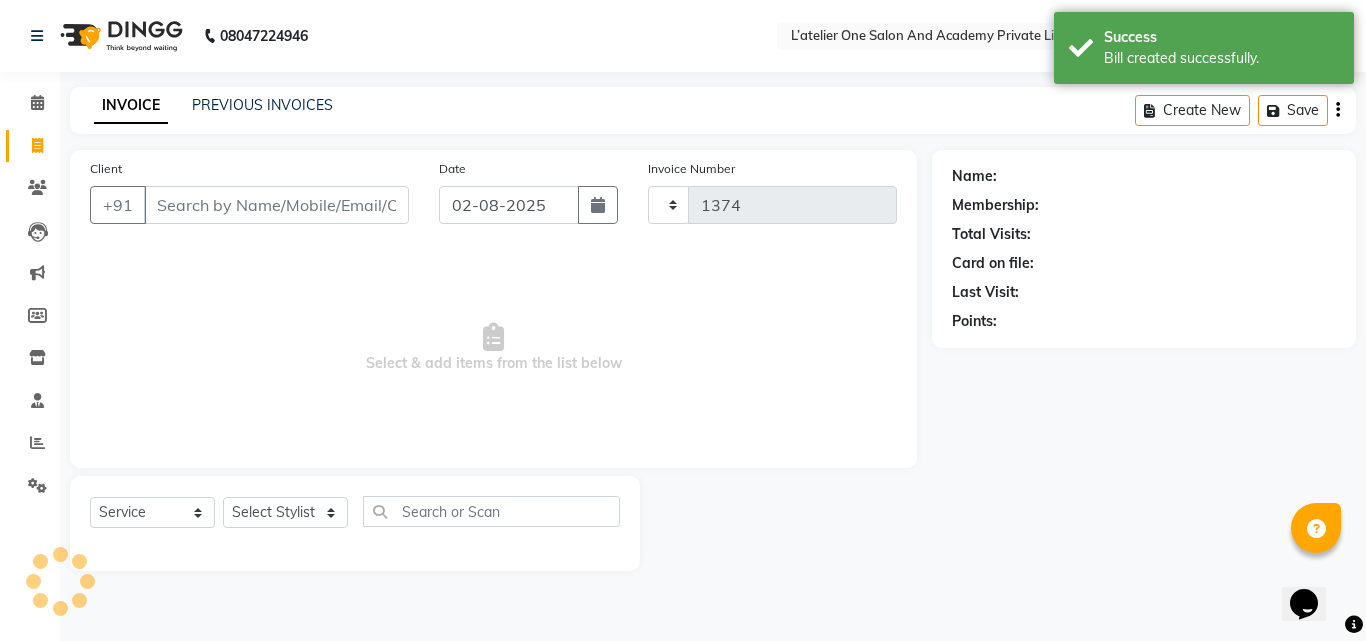 select on "6939" 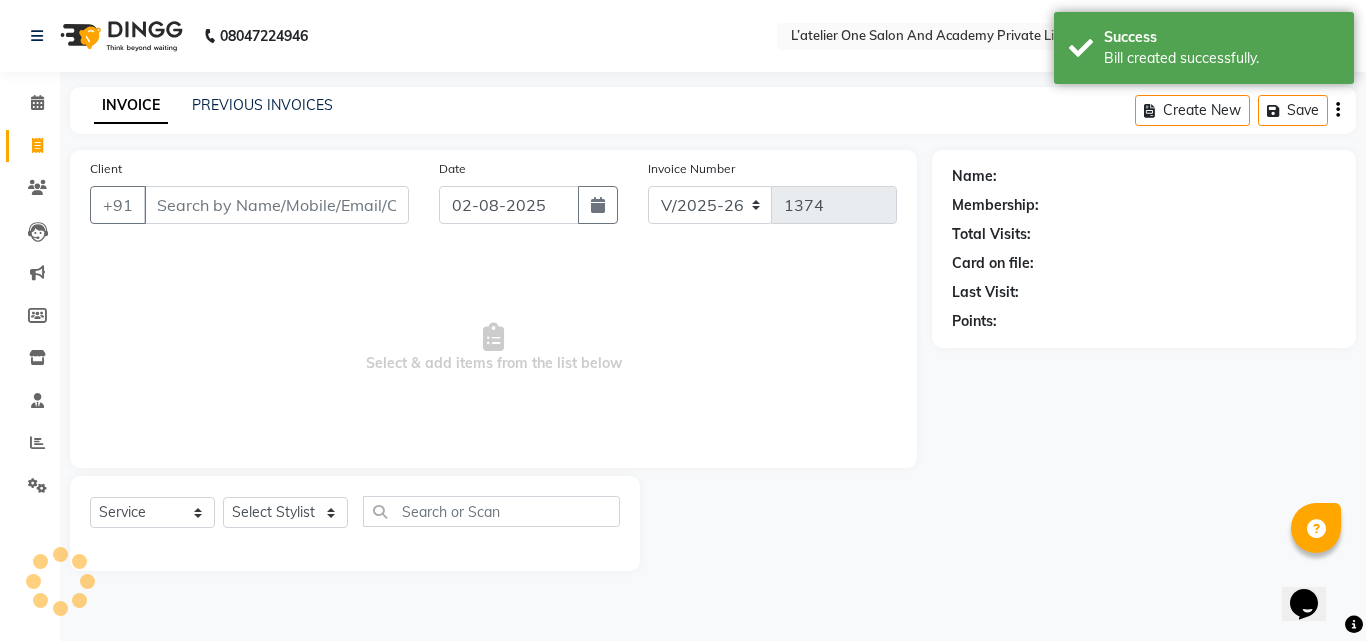 click on "Client" at bounding box center (276, 205) 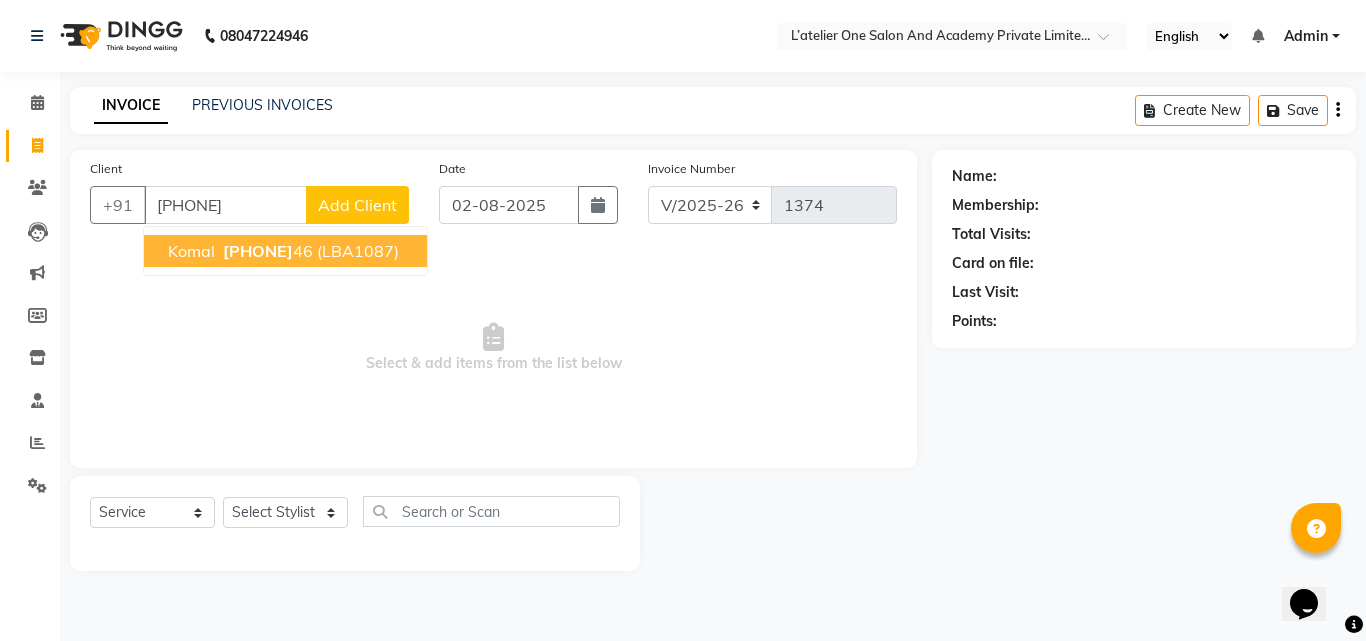 click on "[PHONE]" at bounding box center [258, 251] 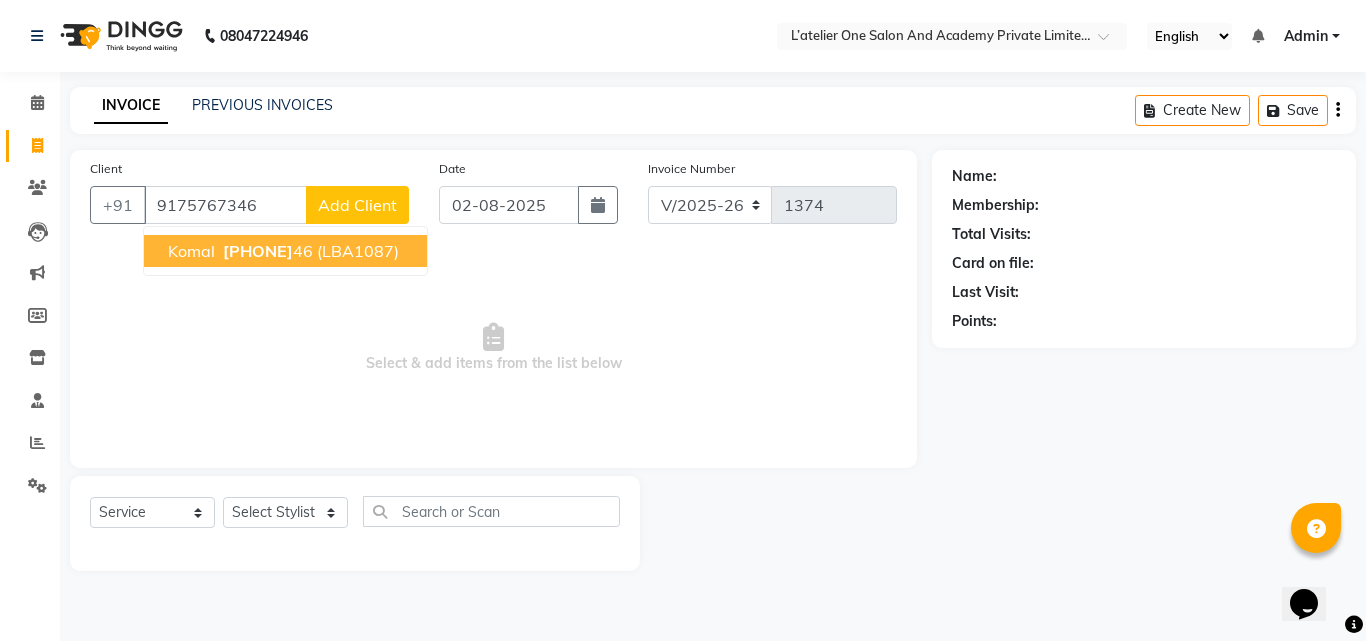 type on "9175767346" 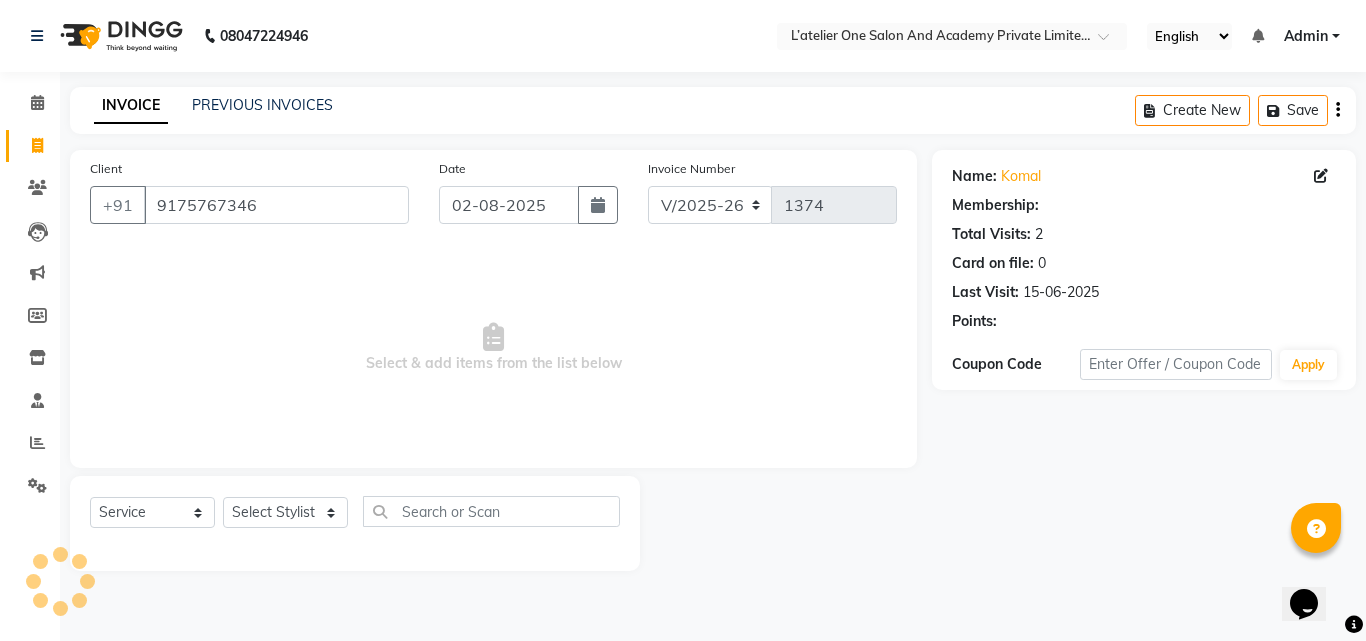 select on "2: Object" 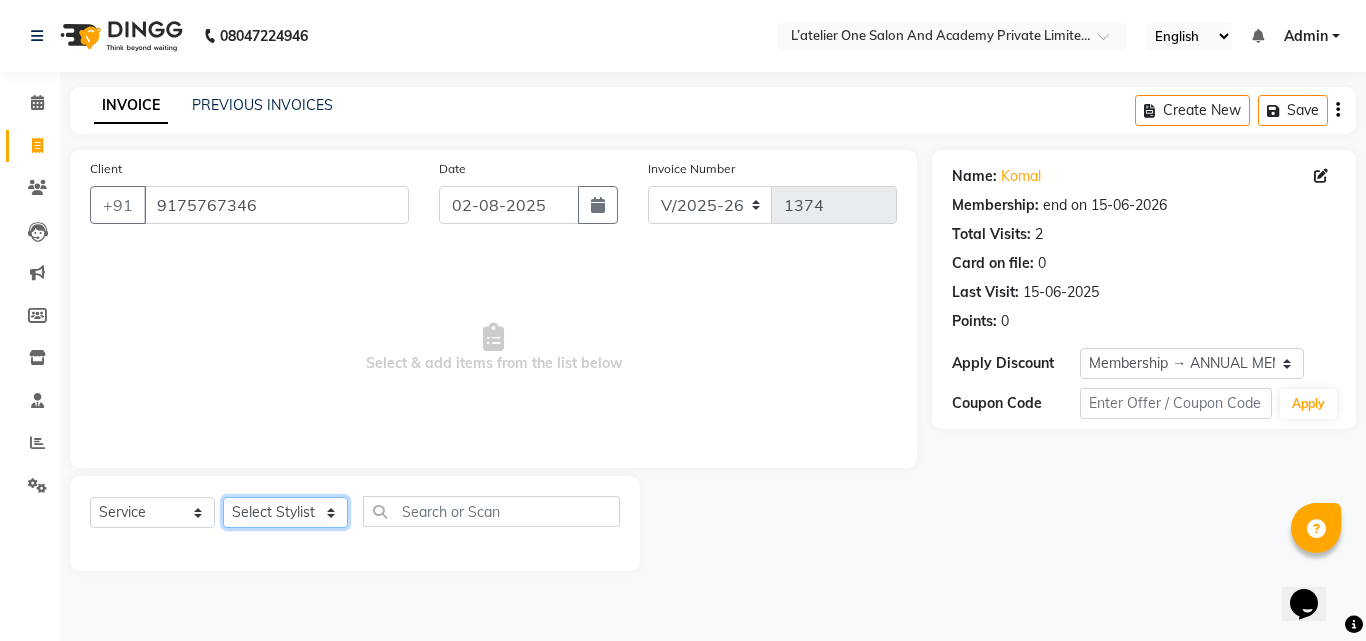 click on "Select Stylist Aditya Waykar Kiran  Manasi Rane Nivrutti Raut  Pramila Bodekar Ravi  Shubham Dhawale Sneha Verma Sonal Damai" 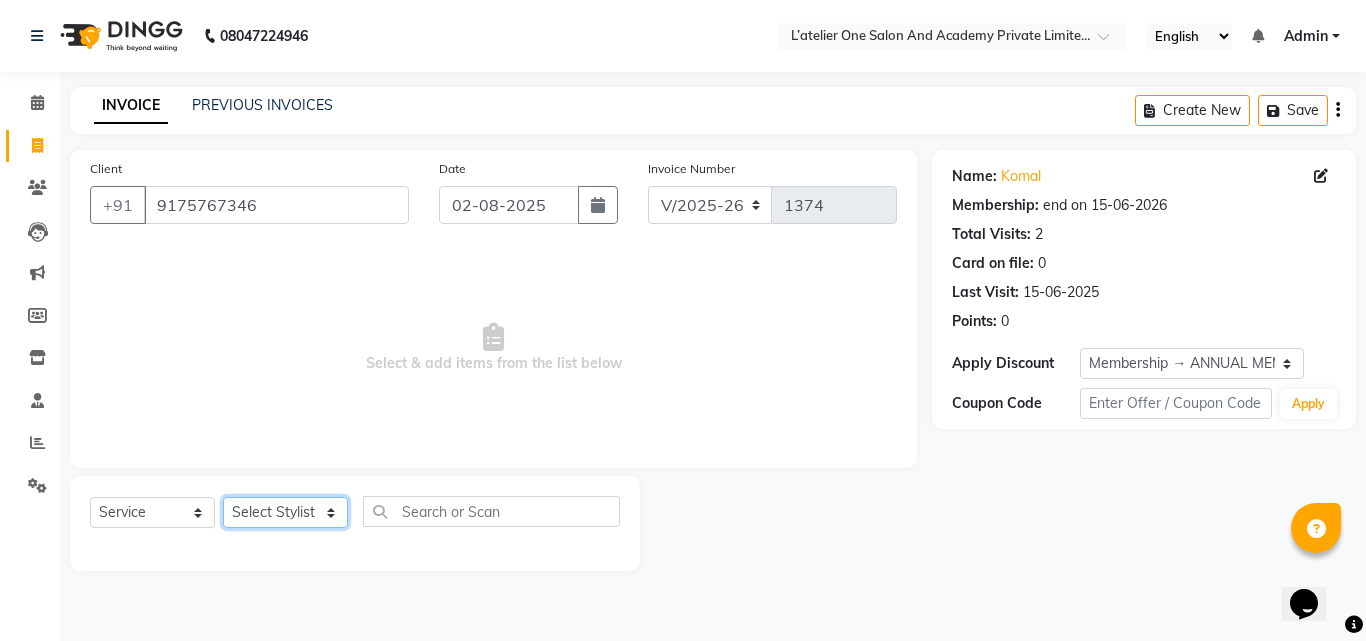 select on "[PHONE]" 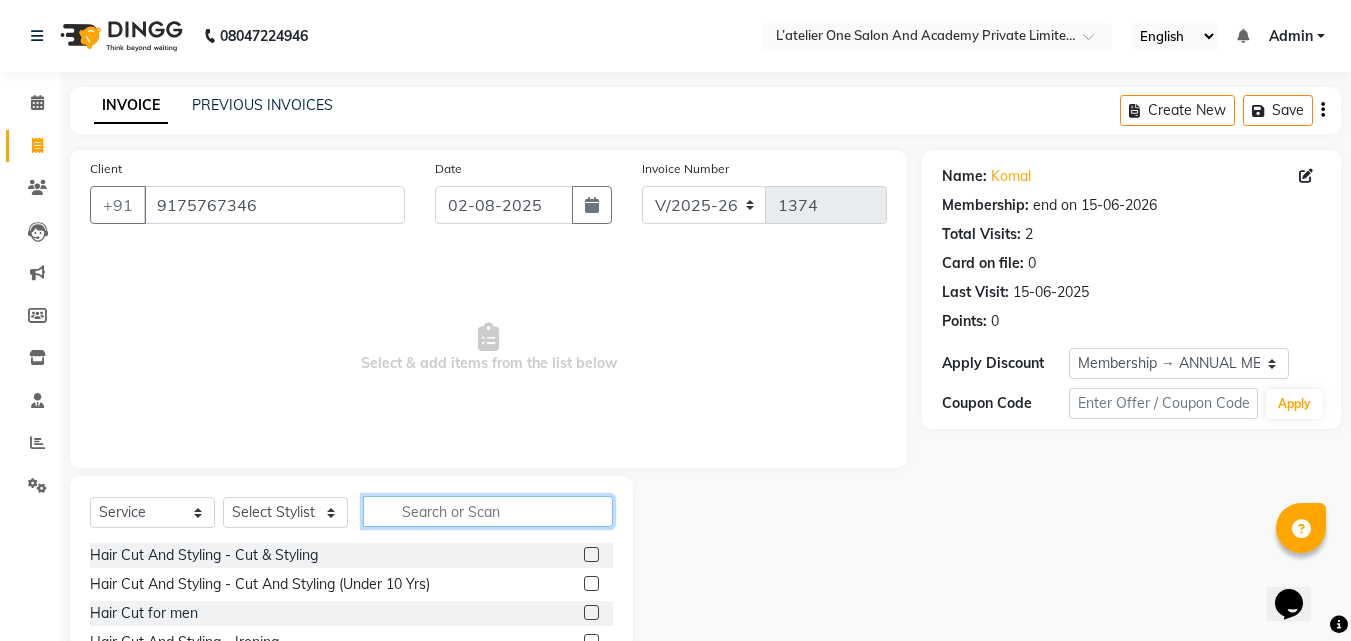 click 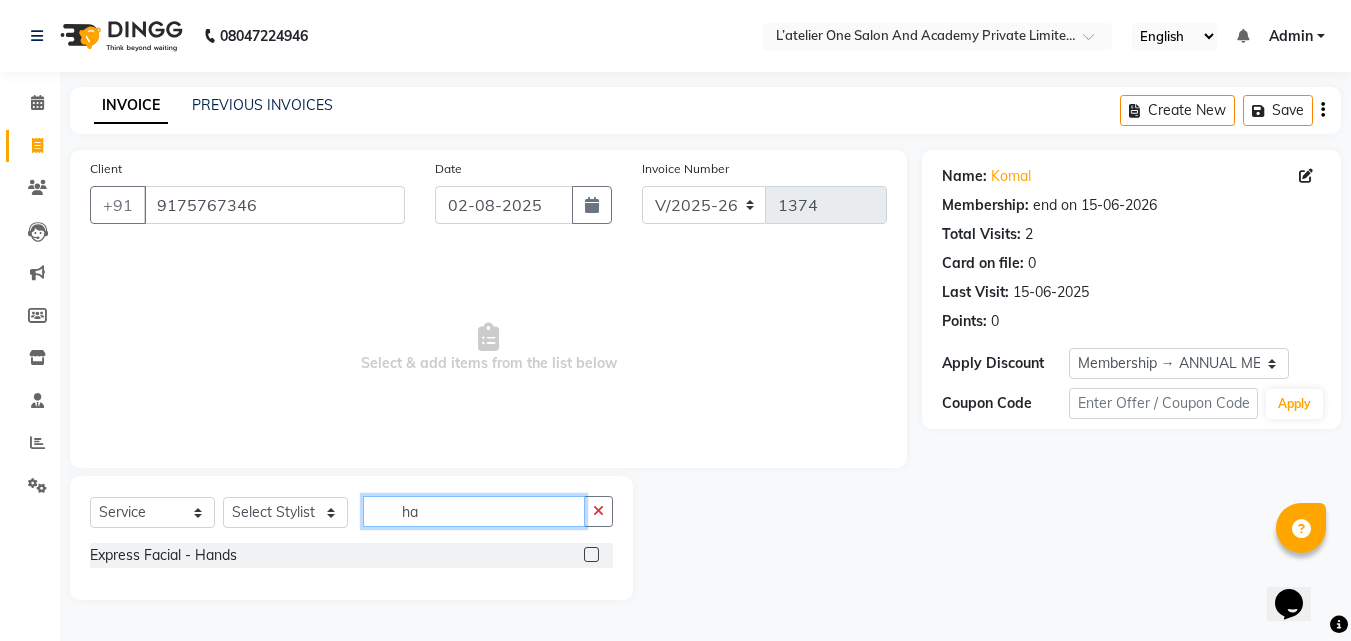 type on "h" 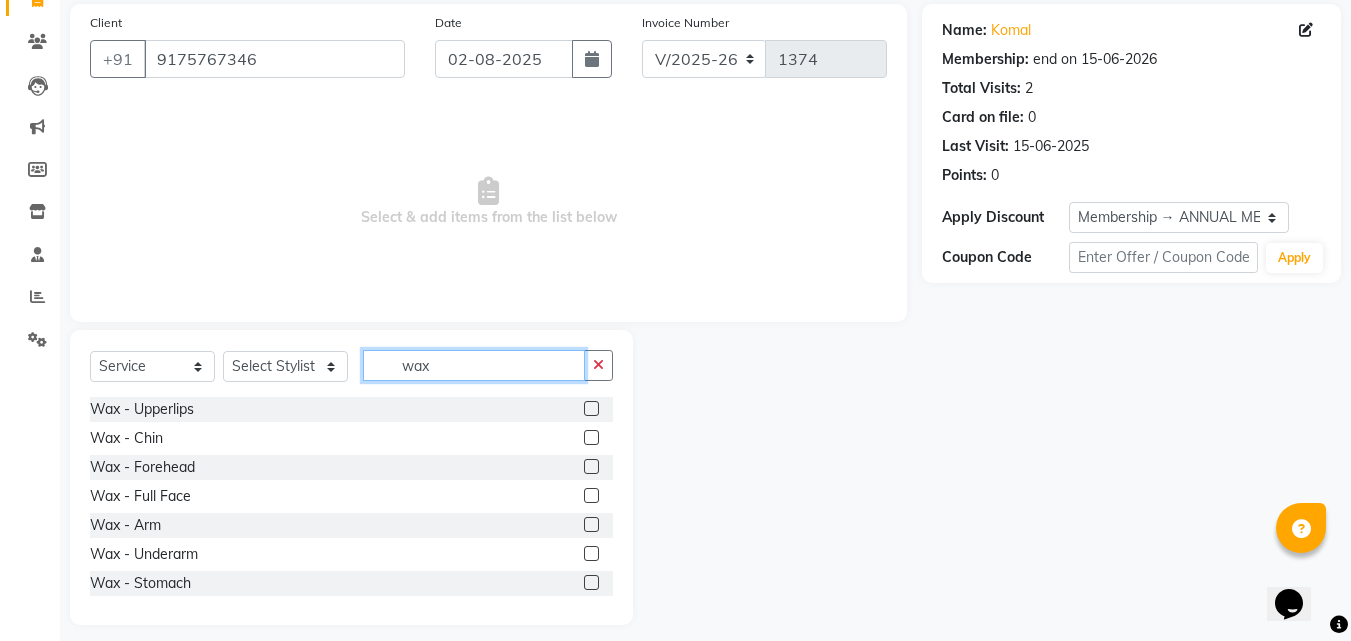 scroll, scrollTop: 160, scrollLeft: 0, axis: vertical 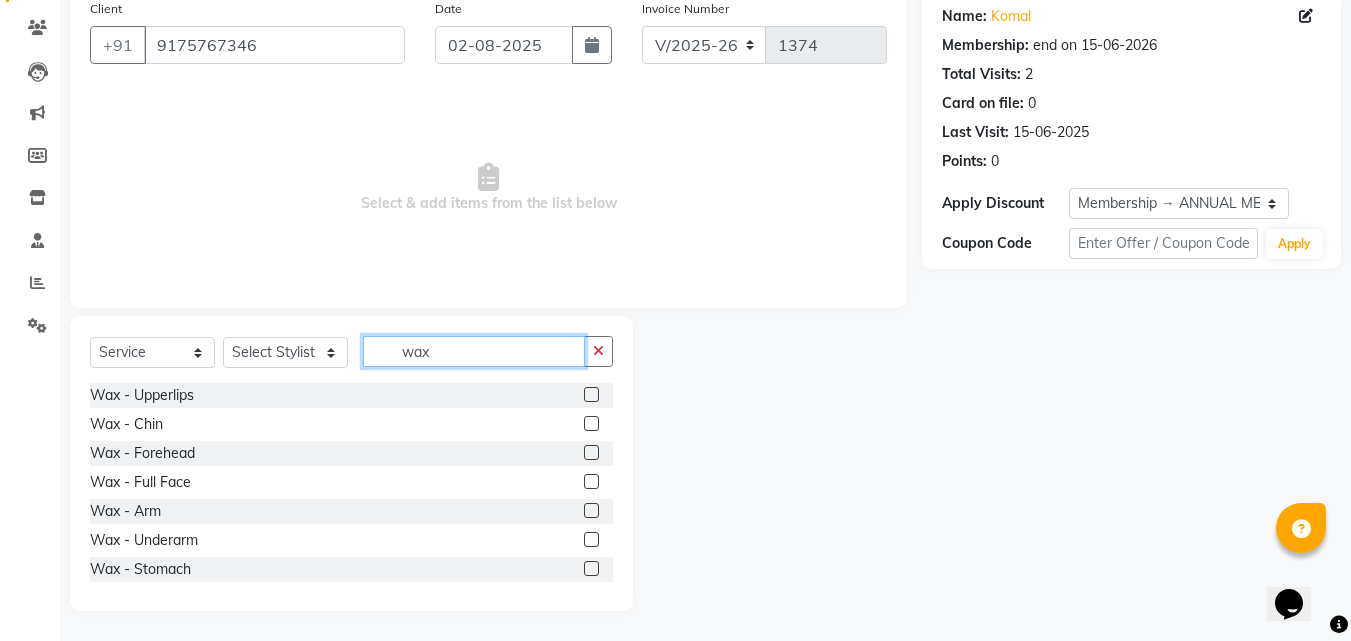type on "wax" 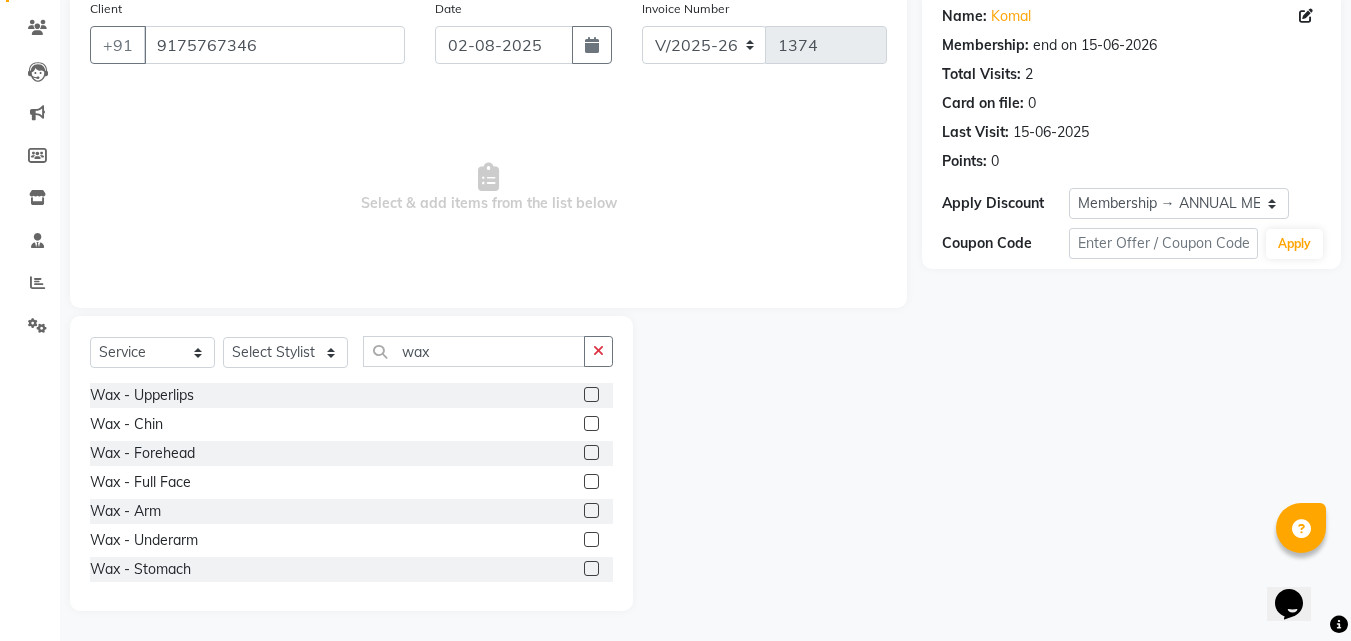 click 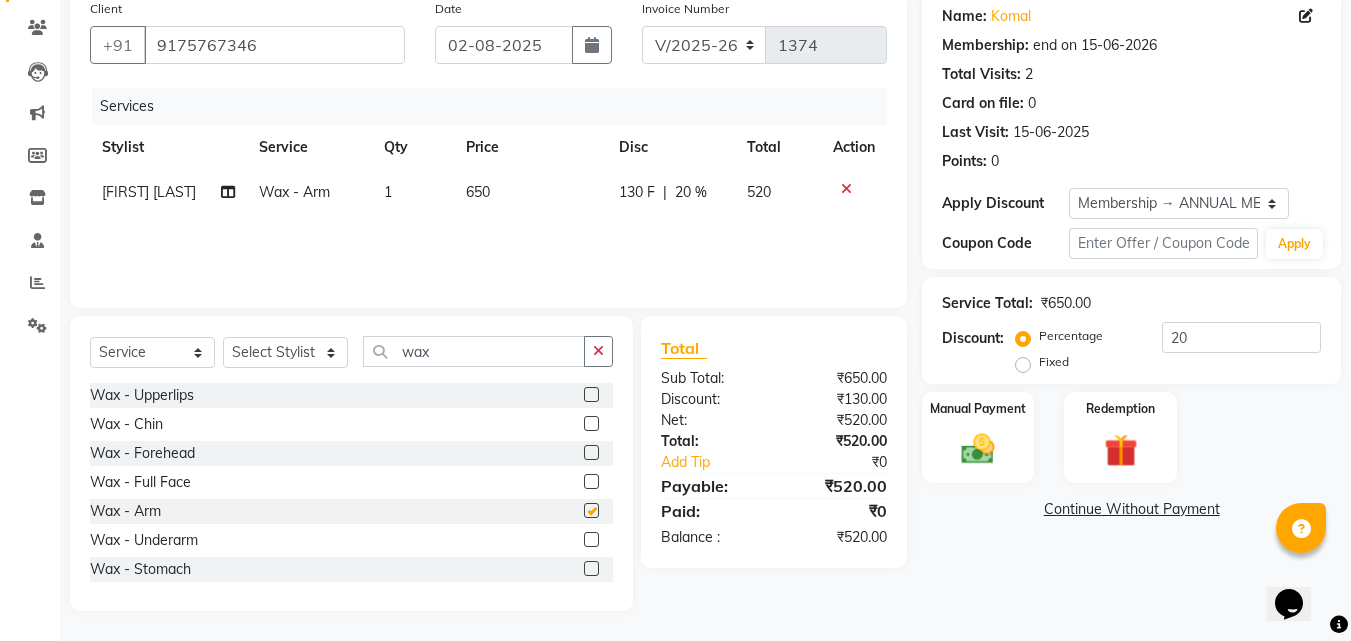 checkbox on "false" 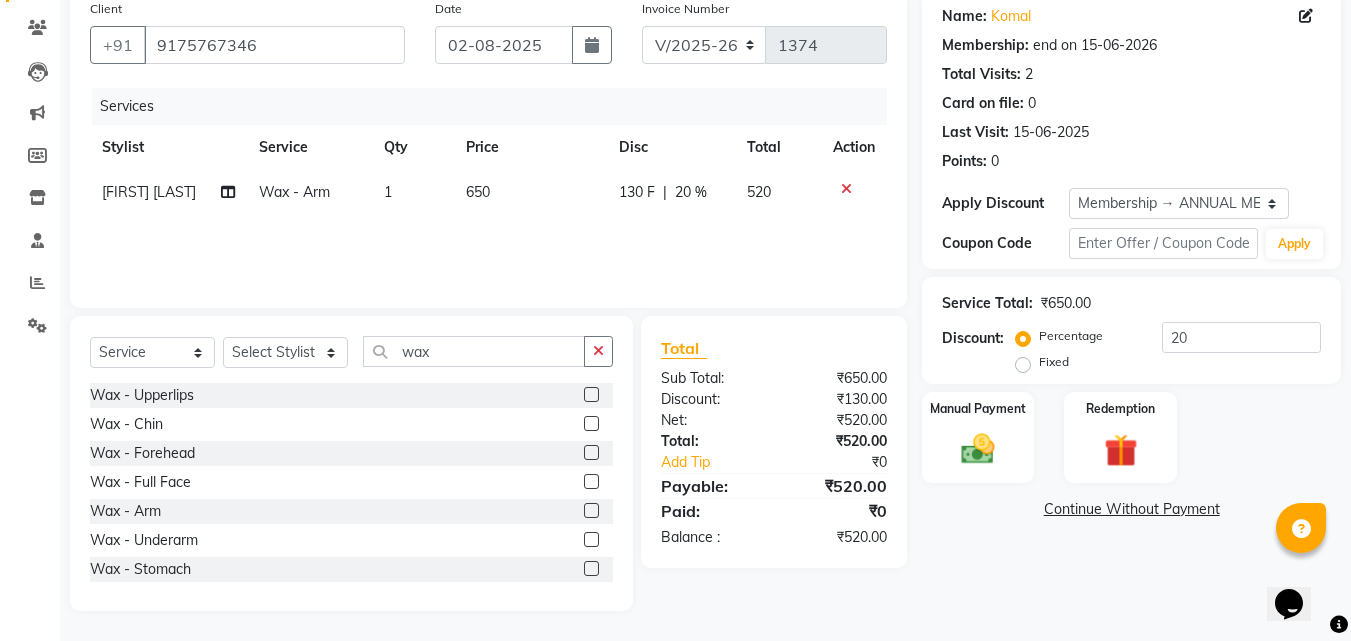 click 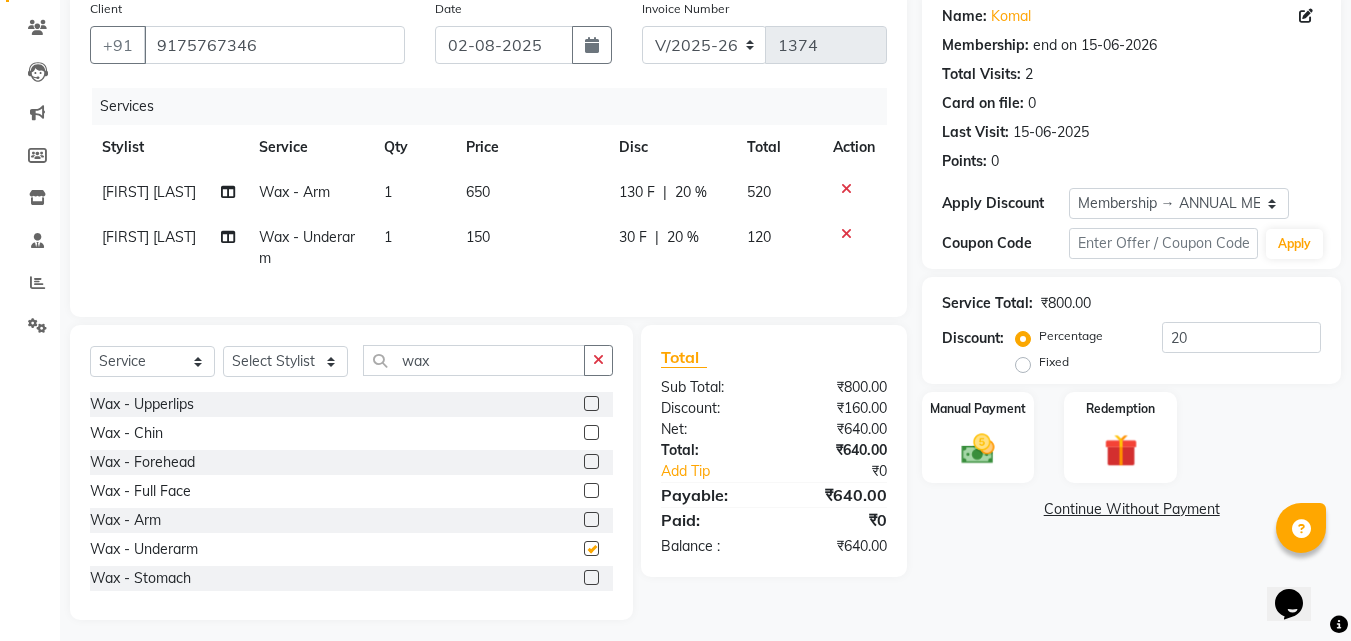 checkbox on "false" 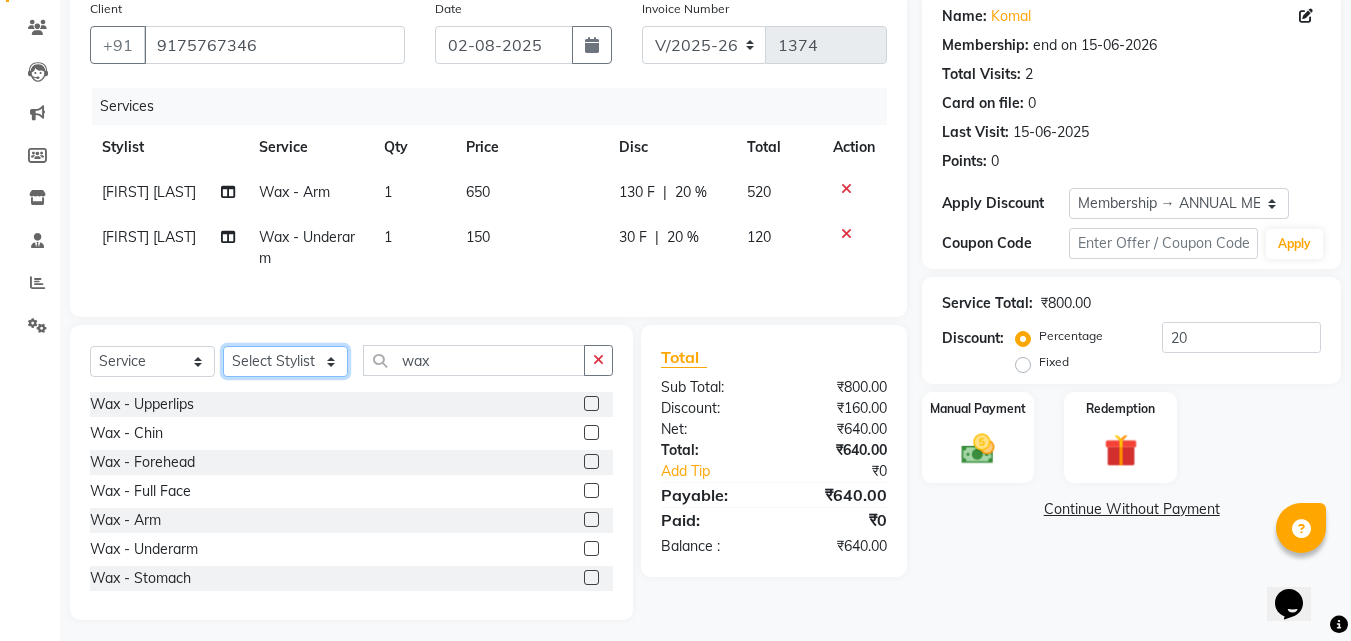 click on "Select Stylist Aditya Waykar Kiran  Manasi Rane Nivrutti Raut  Pramila Bodekar Ravi  Shubham Dhawale Sneha Verma Sonal Damai" 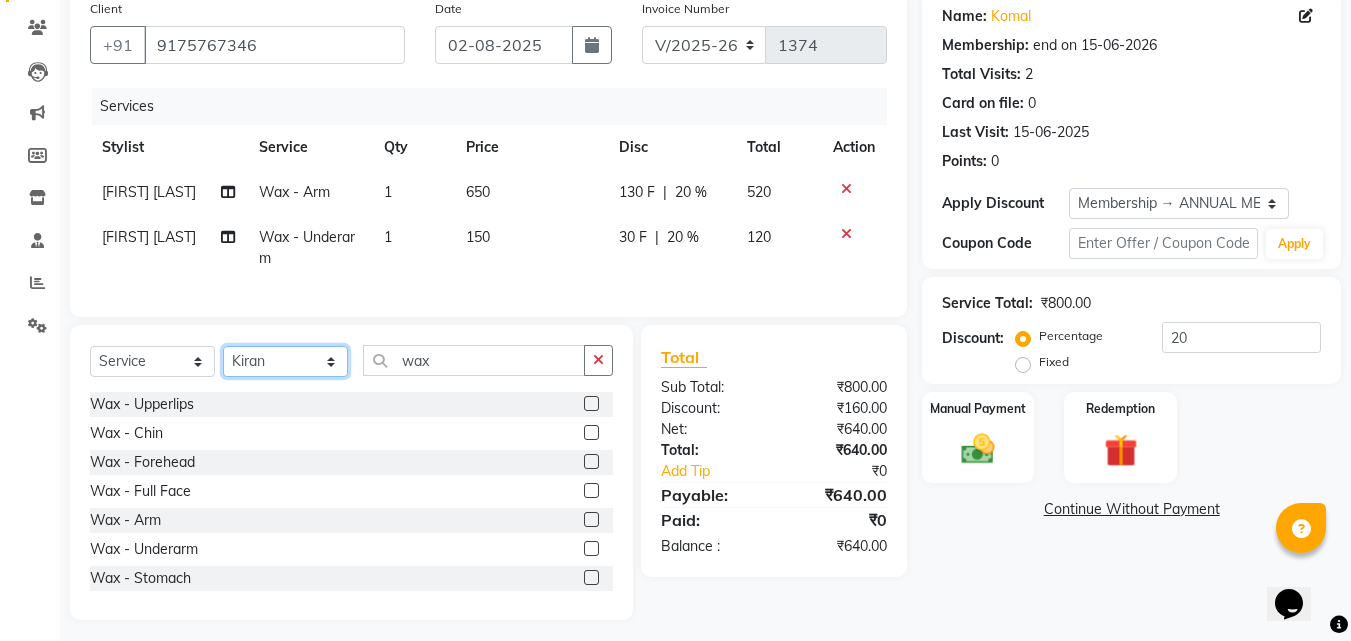 click on "Select Stylist Aditya Waykar Kiran  Manasi Rane Nivrutti Raut  Pramila Bodekar Ravi  Shubham Dhawale Sneha Verma Sonal Damai" 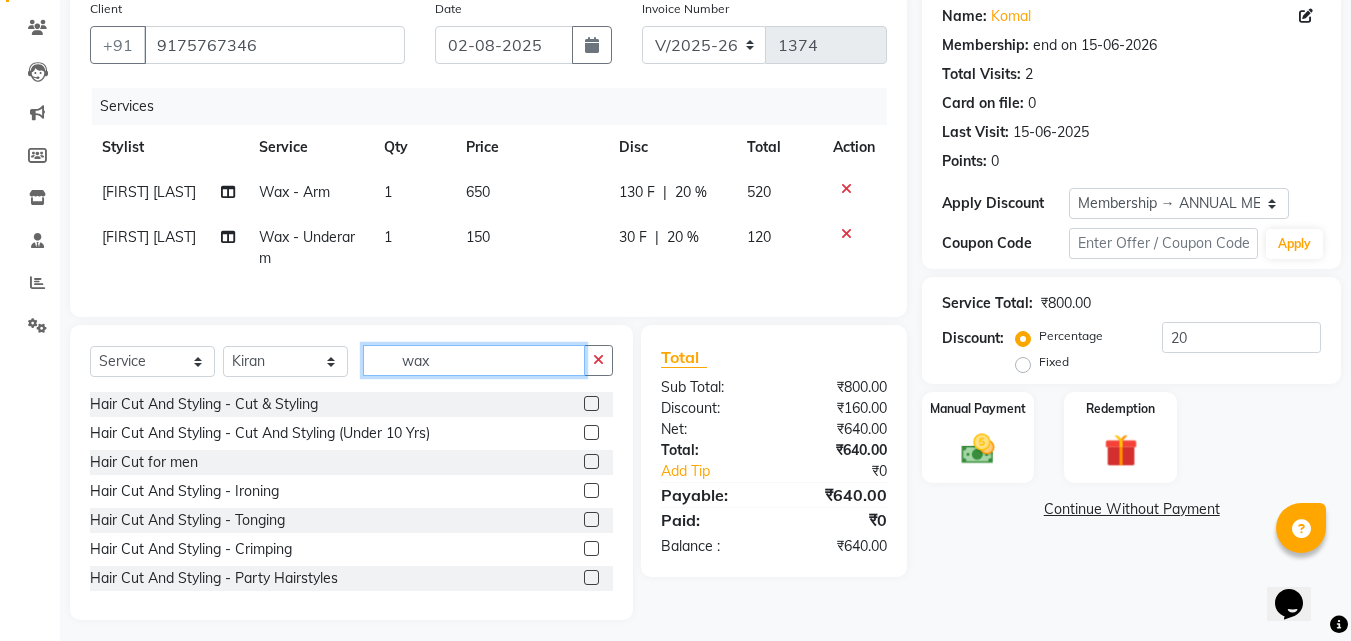 click on "wax" 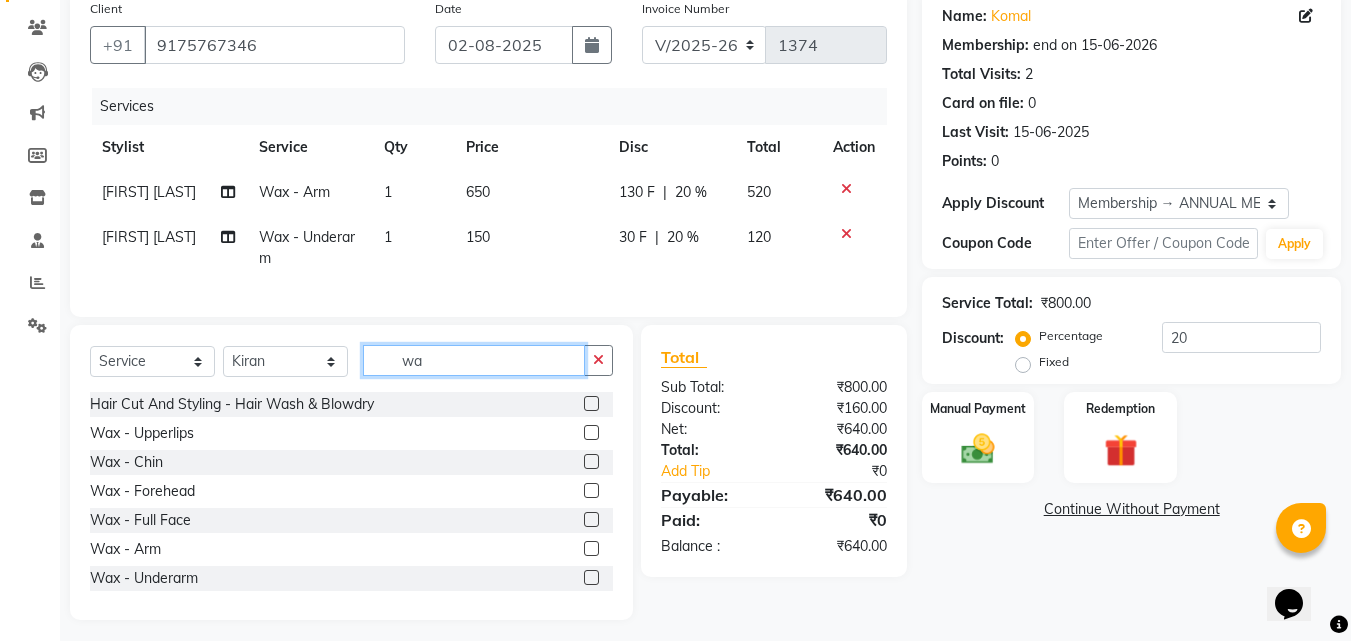 type on "w" 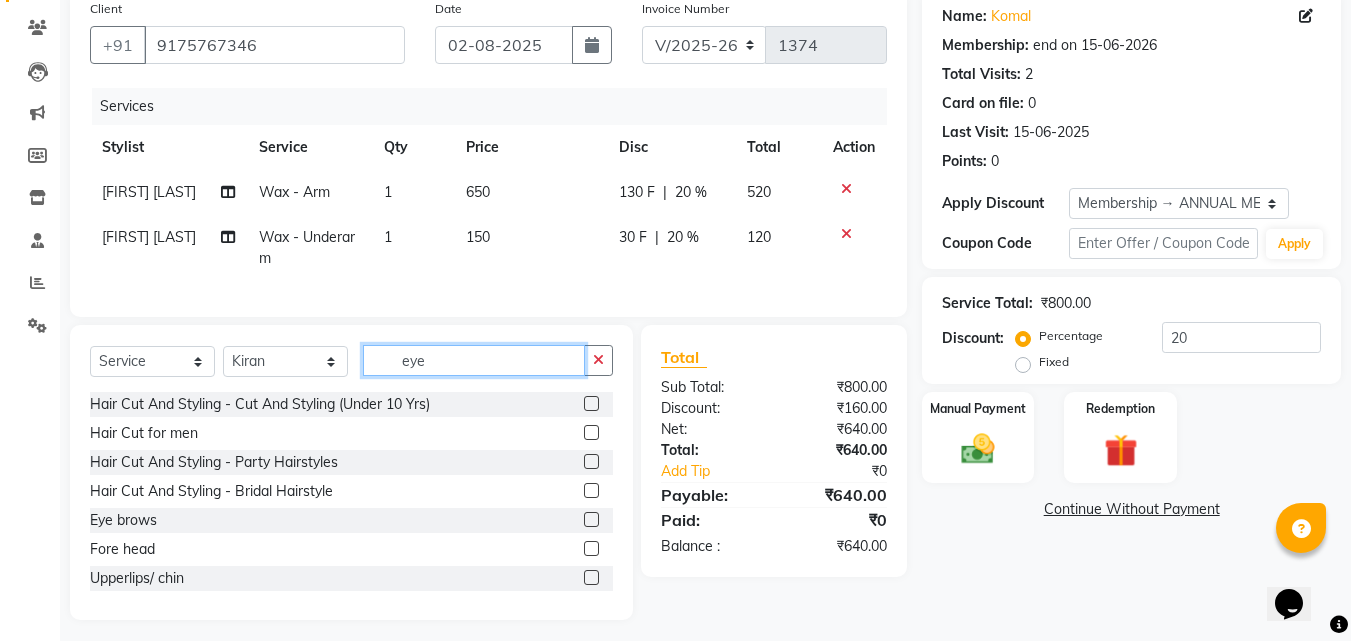 scroll, scrollTop: 141, scrollLeft: 0, axis: vertical 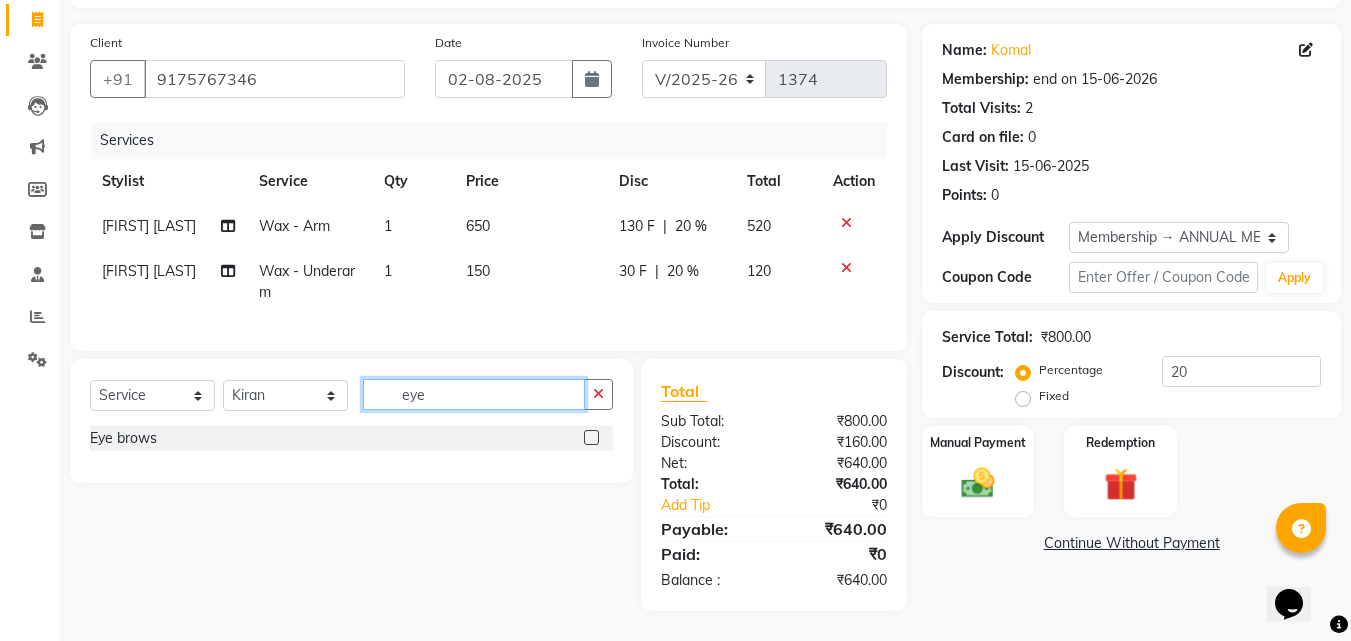 type on "eye" 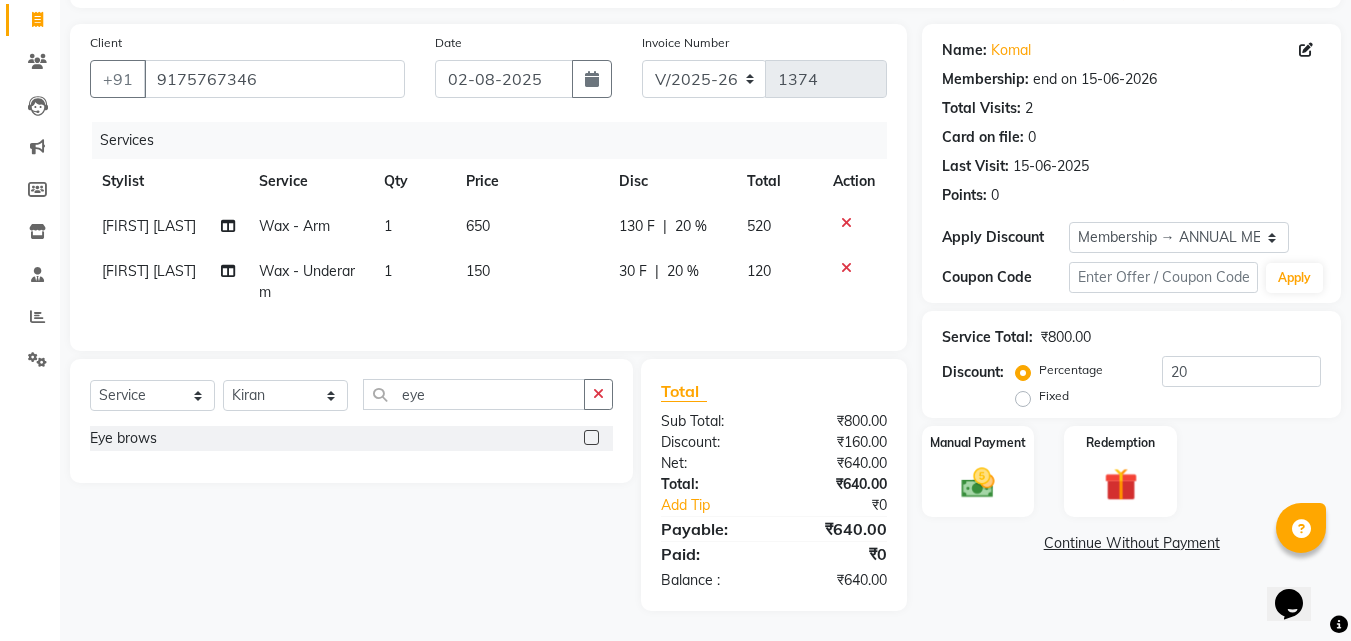 click 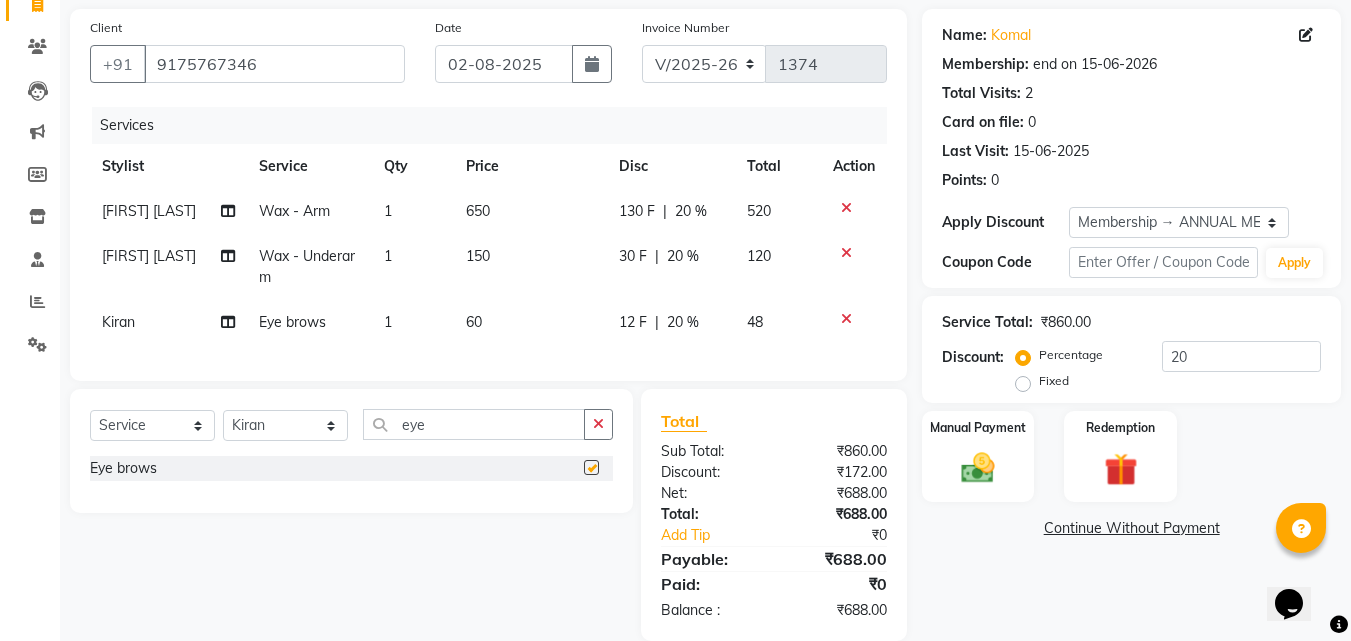 checkbox on "false" 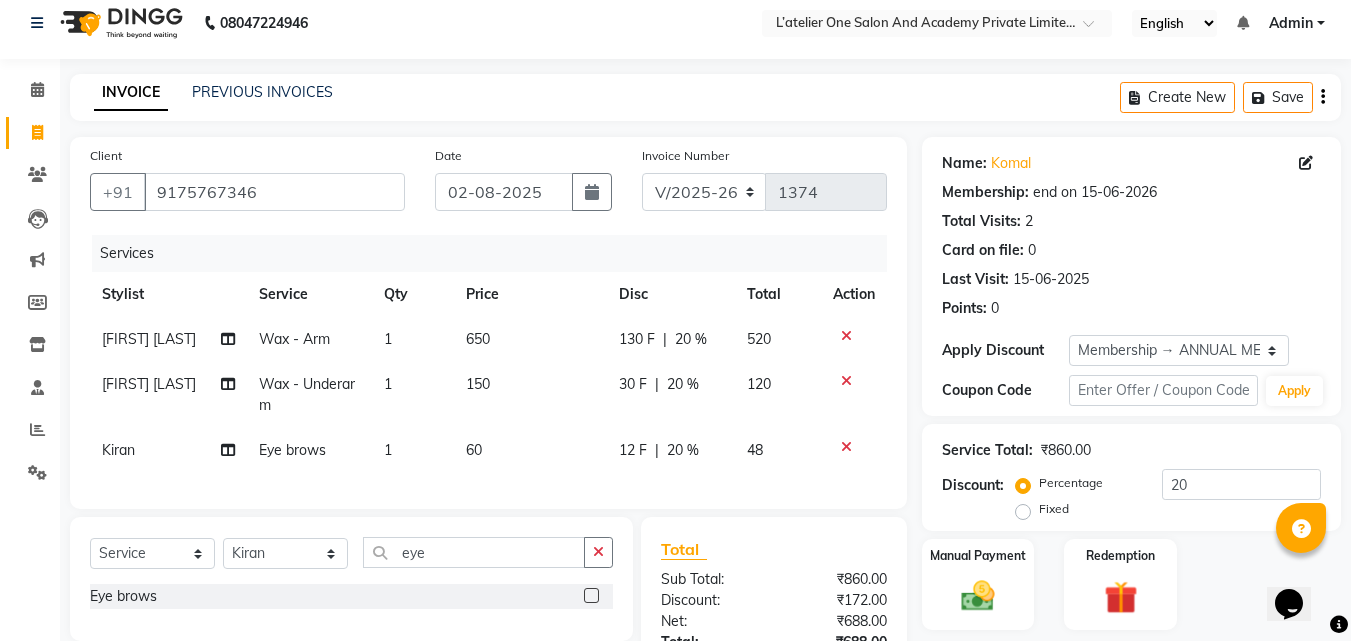 scroll, scrollTop: 0, scrollLeft: 0, axis: both 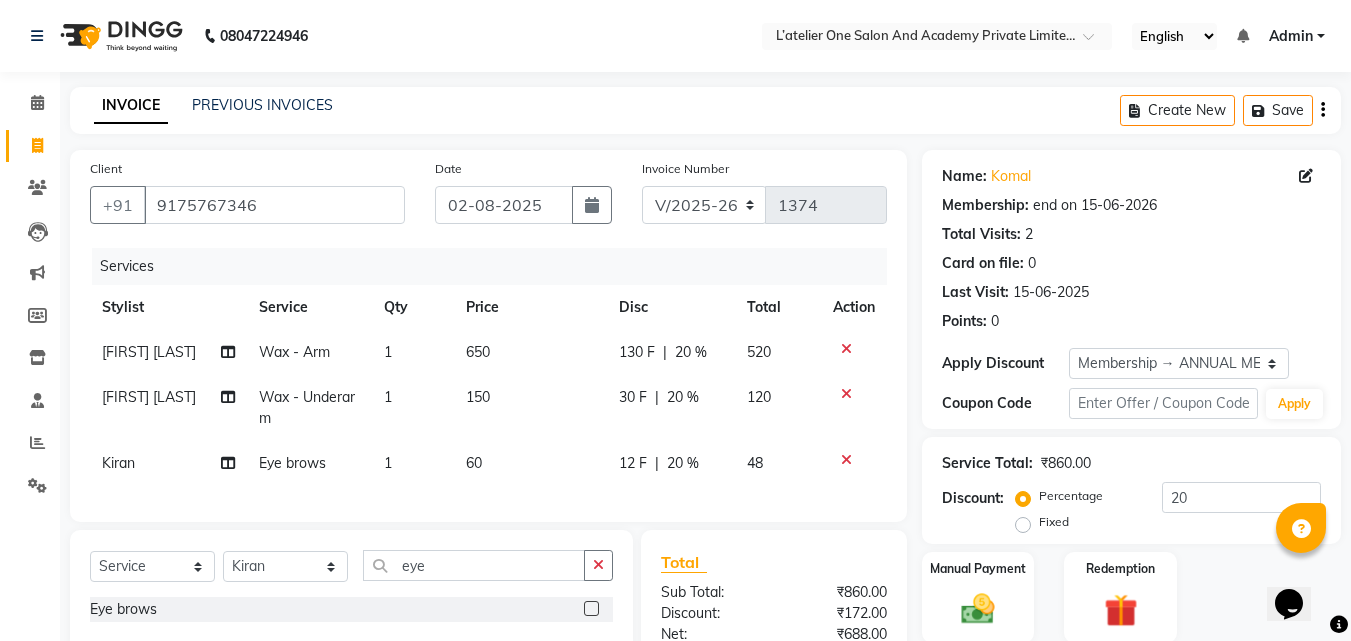 click on "12 F" 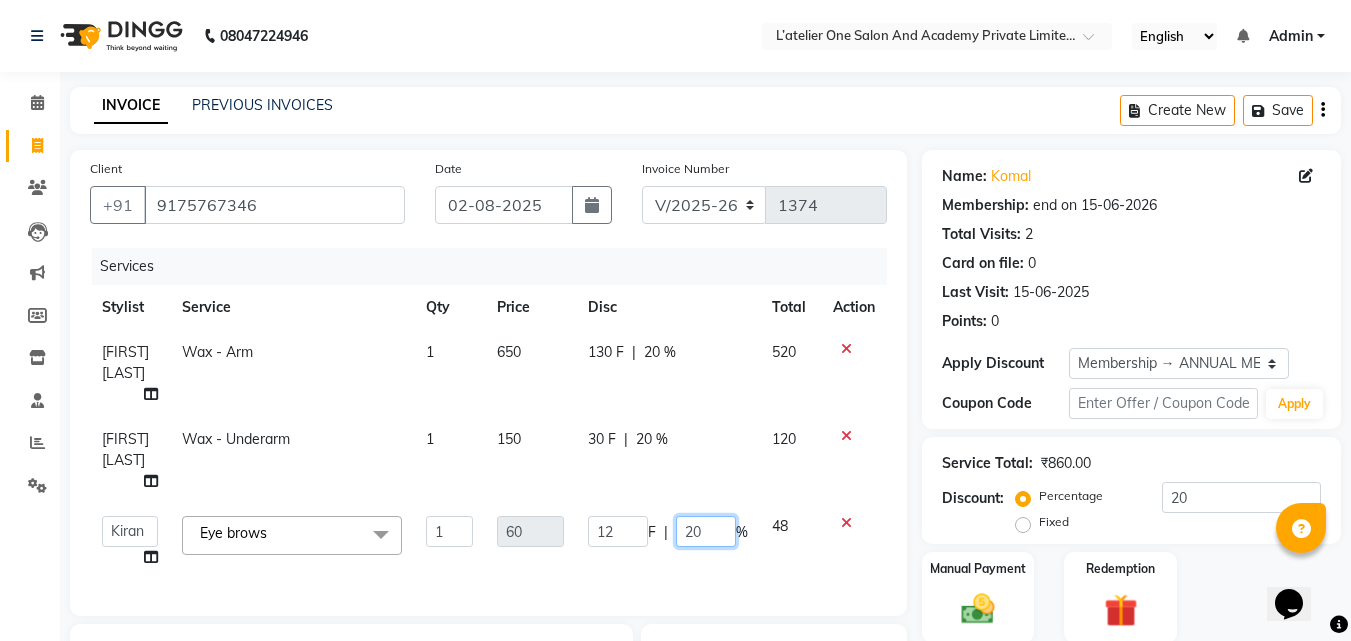 click on "20" 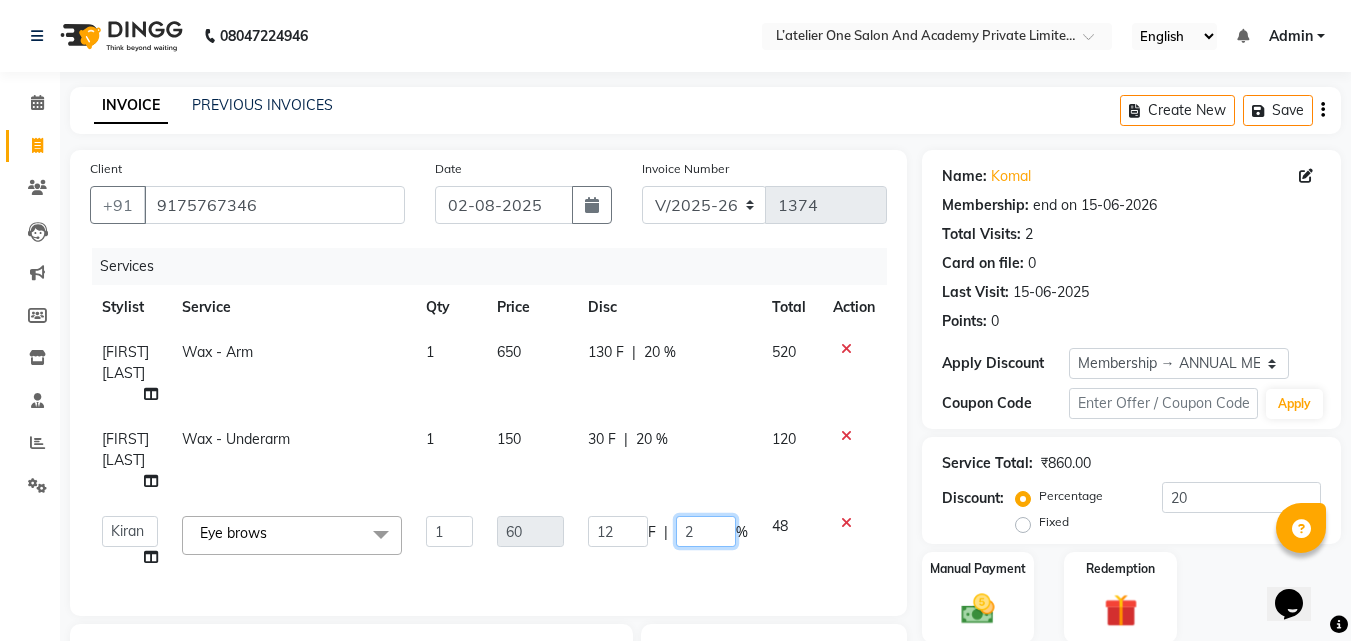 type on "22" 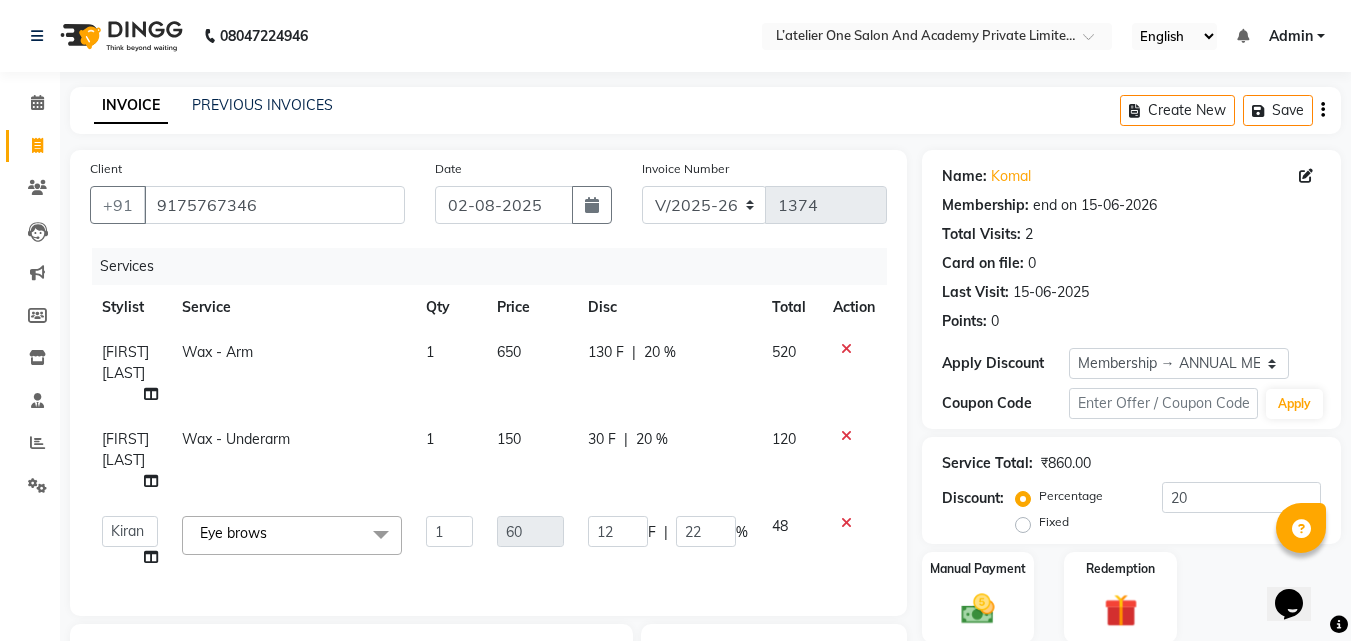 click on "Client +91 [PHONE] Date [DATE] Invoice Number V/2025 V/2025-26 1374 Services Stylist Service Qty Price Disc Total Action [FIRST] [LAST] Wax - Arm 1 650 130 F | 20 % 520 [FIRST] [LAST] Wax - Underarm 1 150 30 F | 20 % 120  [FIRST] [LAST]   [FIRST]    [FIRST] [LAST]   [FIRST] [LAST]    [FIRST] [LAST]   [FIRST]    [FIRST] [LAST]   [FIRST] [LAST]   [FIRST] [LAST]  Eye brows  x Hair Cut And Styling - Cut & Styling Hair Cut And Styling - Cut And Styling (Under 10 Yrs) Hair Cut for men Hair Cut And Styling - Ironing Hair Cut And Styling - Tonging Hair Cut And Styling - Crimping Hair Cut And Styling - Party Hairstyles Hair Cut And Styling - Bridal Hairstyle Hair Cut And Styling - Hair Wash & Blowdry Hair Cut And Styling - Hair Cut By [FIRST] Eye brows  Fore head  Upperlips/ chin Olamor Facial offer Loreal HAirspa  Offer gel polish Hydra Facial Hydra Facial upperlips / Forehead / Chin Technical Service - Root Touch Up Technical Service - Global Color Technical Service - Classic Highlights Technical Service - Balayage Hydra facial" 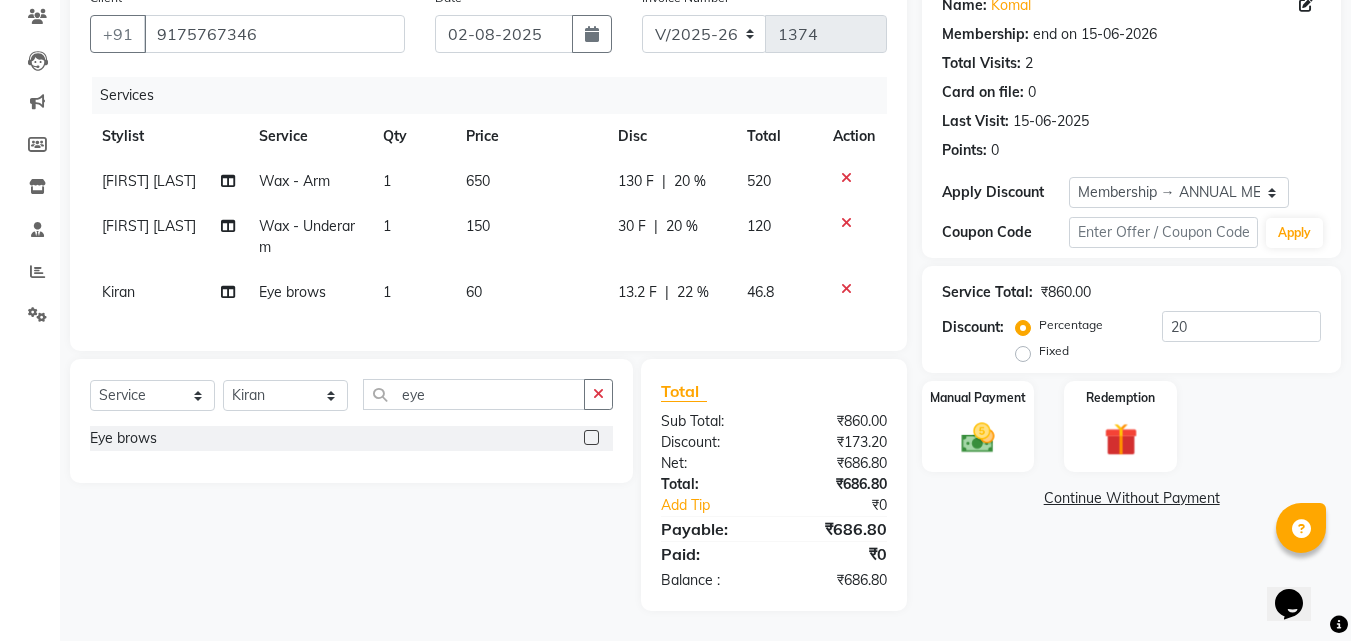 scroll, scrollTop: 0, scrollLeft: 0, axis: both 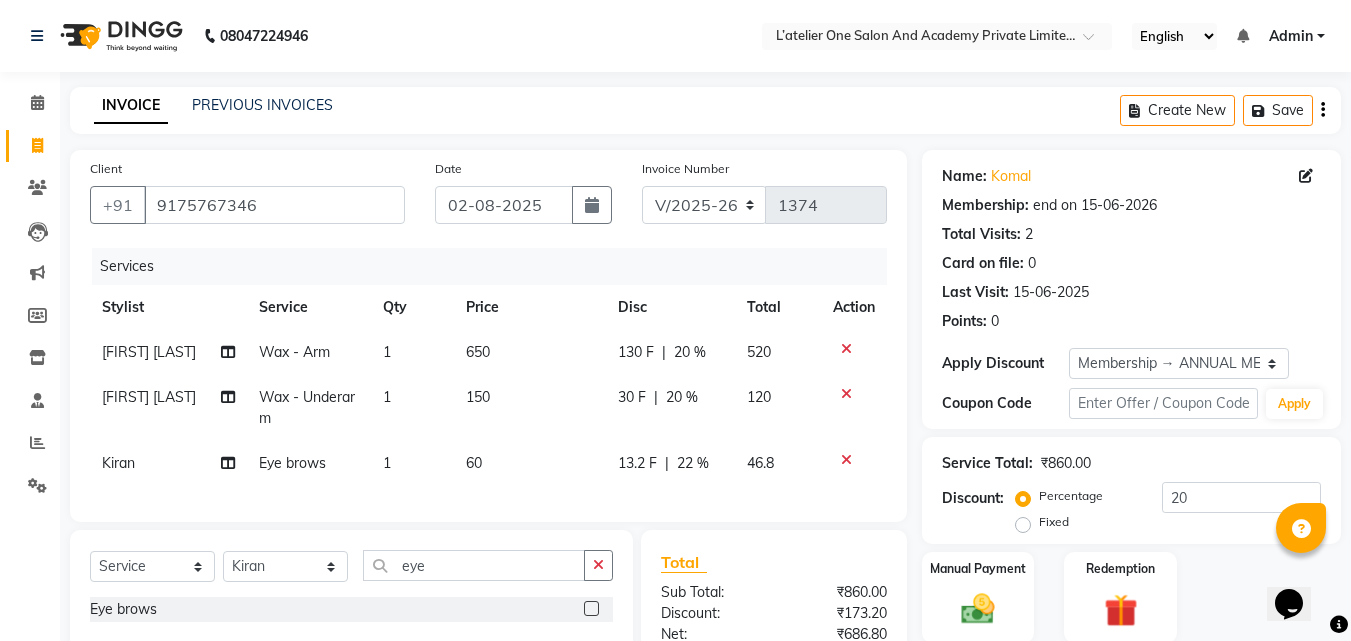 click on "22 %" 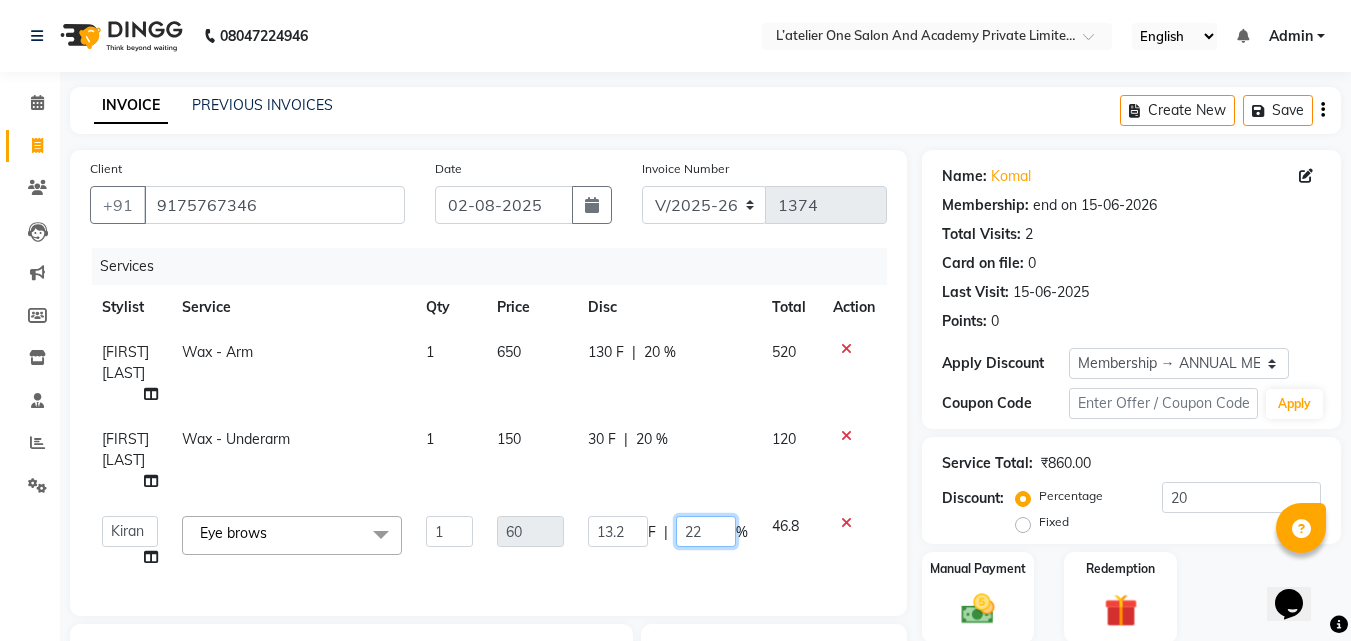 click on "22" 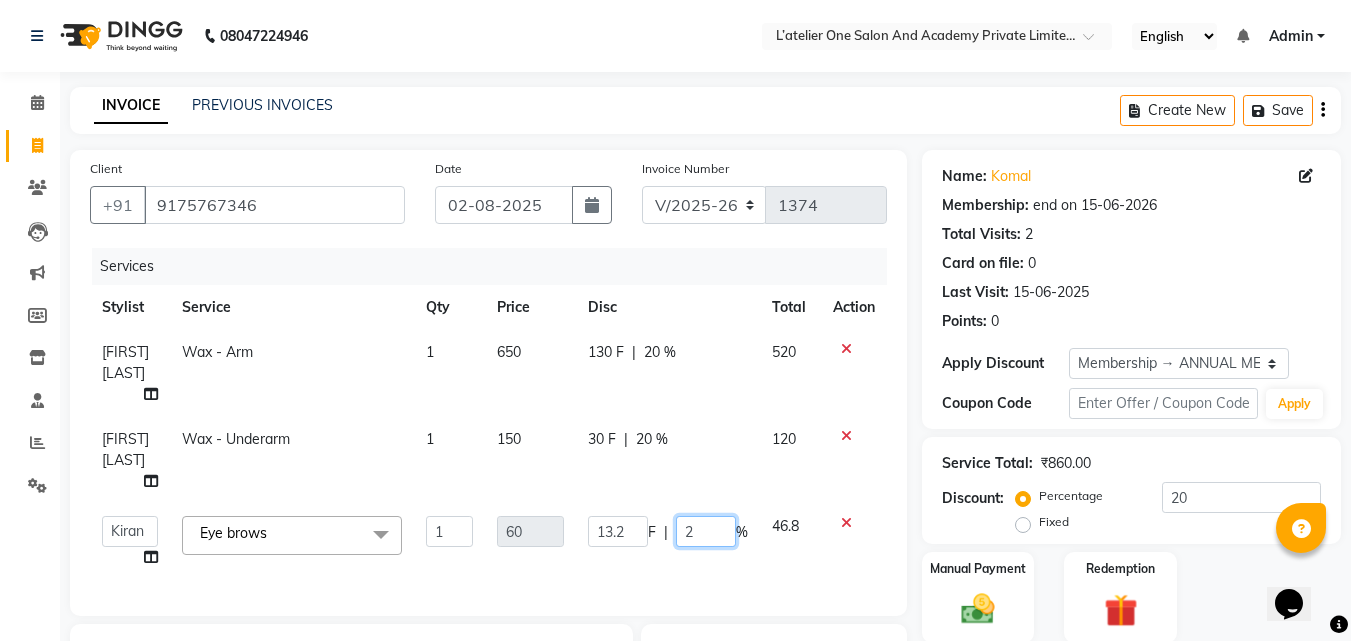 type on "25" 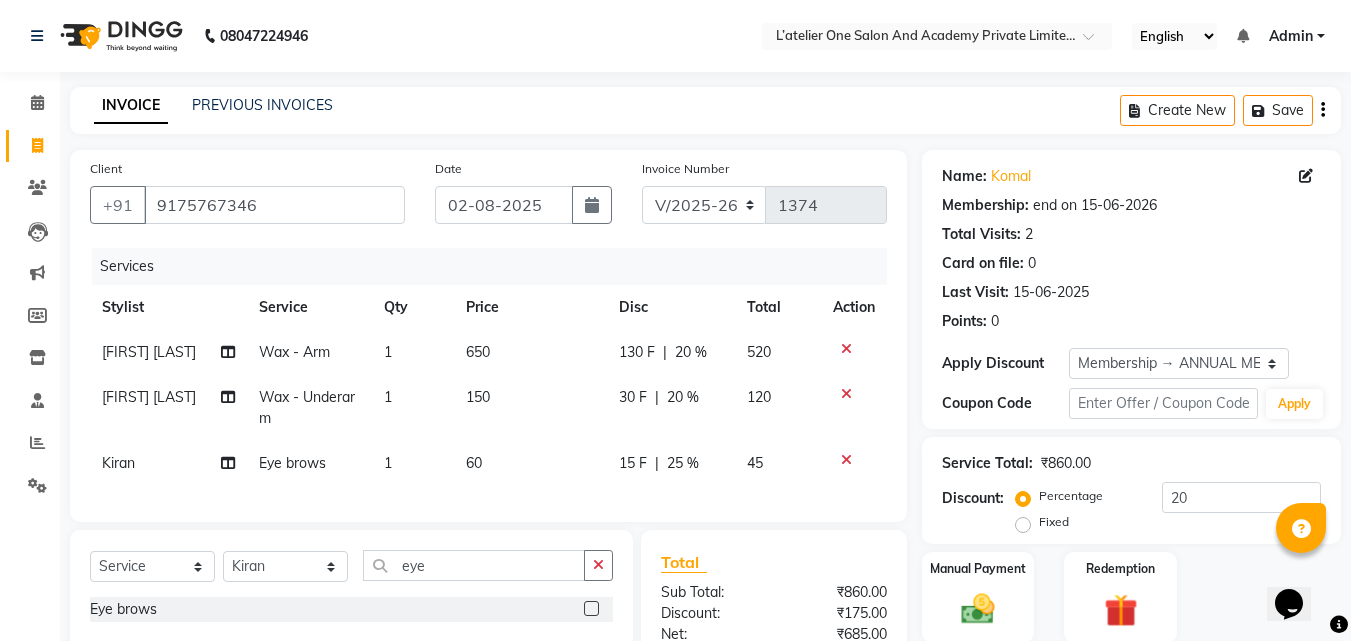 click on "Client +91 [PHONE] Date [DATE] Invoice Number V/2025 V/2025-26 1374 Services Stylist Service Qty Price Disc Total Action [FIRST] [LAST] Wax - Arm 1 650 130 F | 20 % 520 [FIRST] [LAST] Wax - Underarm 1 150 30 F | 20 % 120 [FIRST]  Eye brows  1 60 15 F | 25 % 45 Select  Service  Product  Membership  Package Voucher Prepaid Gift Card  Select Stylist [FIRST] [LAST] [FIRST]  [FIRST] [LAST] [FIRST] [LAST] [FIRST] [LAST] [FIRST] [LAST] [FIRST] [LAST] [FIRST] [LAST] eye Eye brows   Total Sub Total: ₹860.00 Discount: ₹175.00 Net: ₹685.00 Total: ₹685.00 Add Tip ₹0 Payable: ₹685.00 Paid: ₹0 Balance   : ₹685.00" 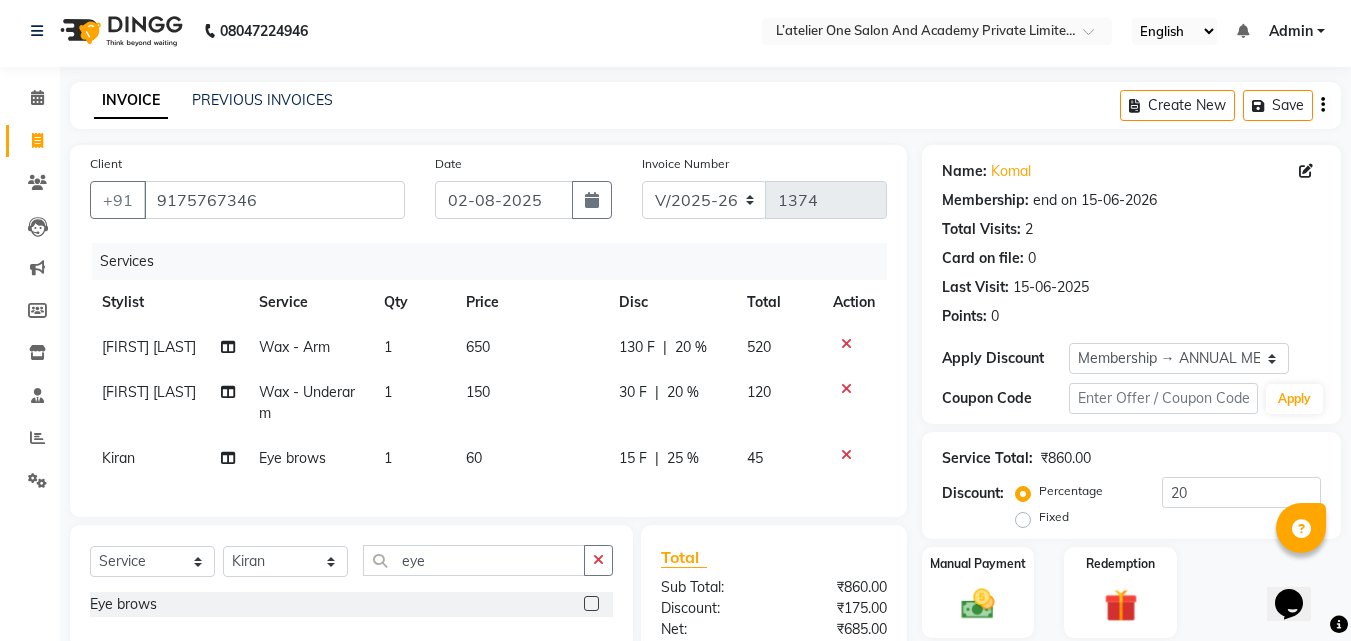 scroll, scrollTop: 0, scrollLeft: 0, axis: both 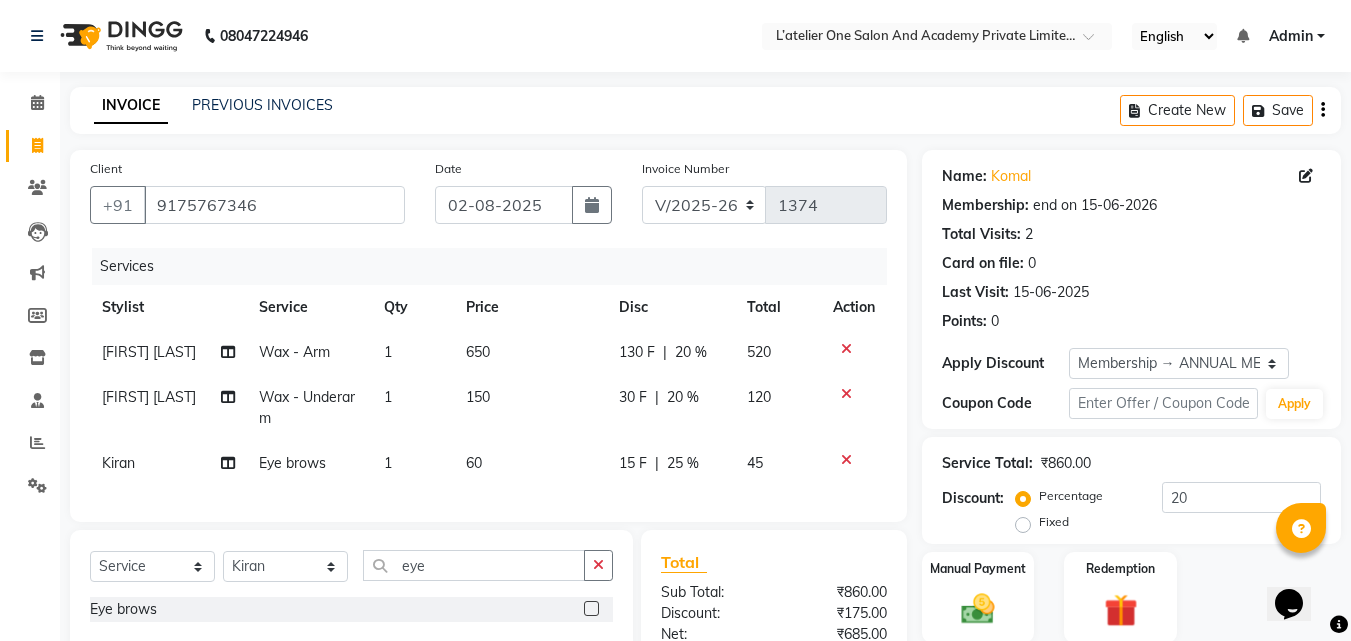 click on "25 %" 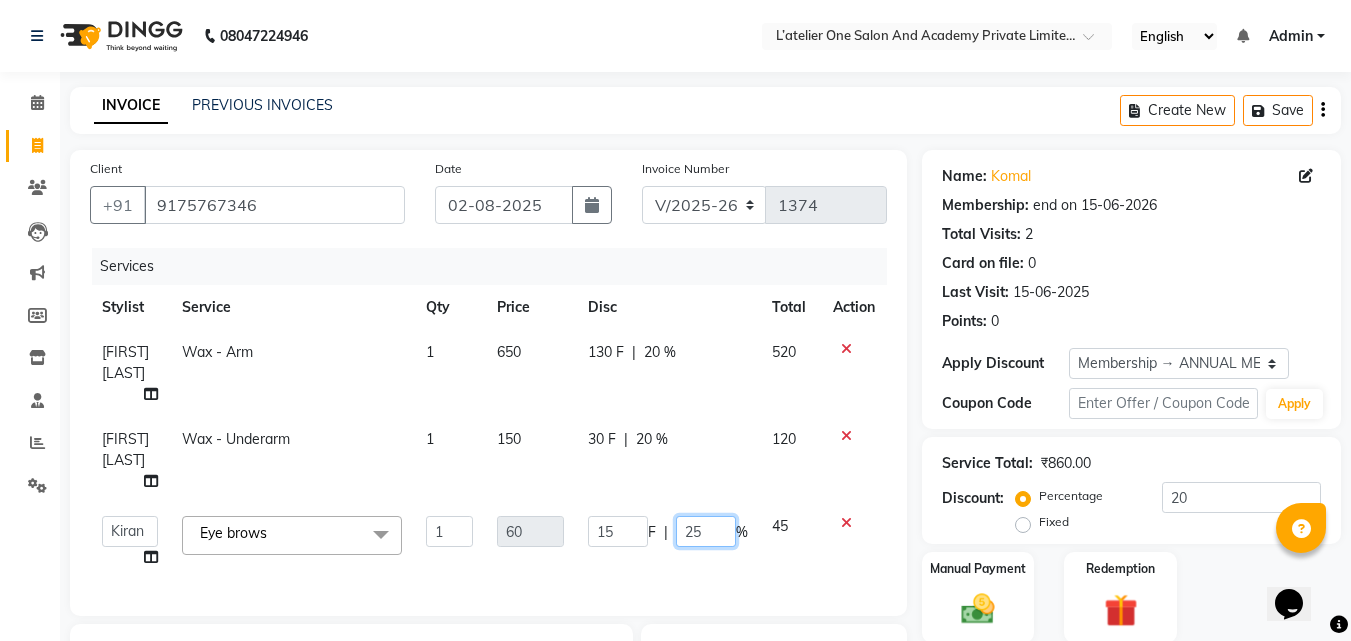 click on "25" 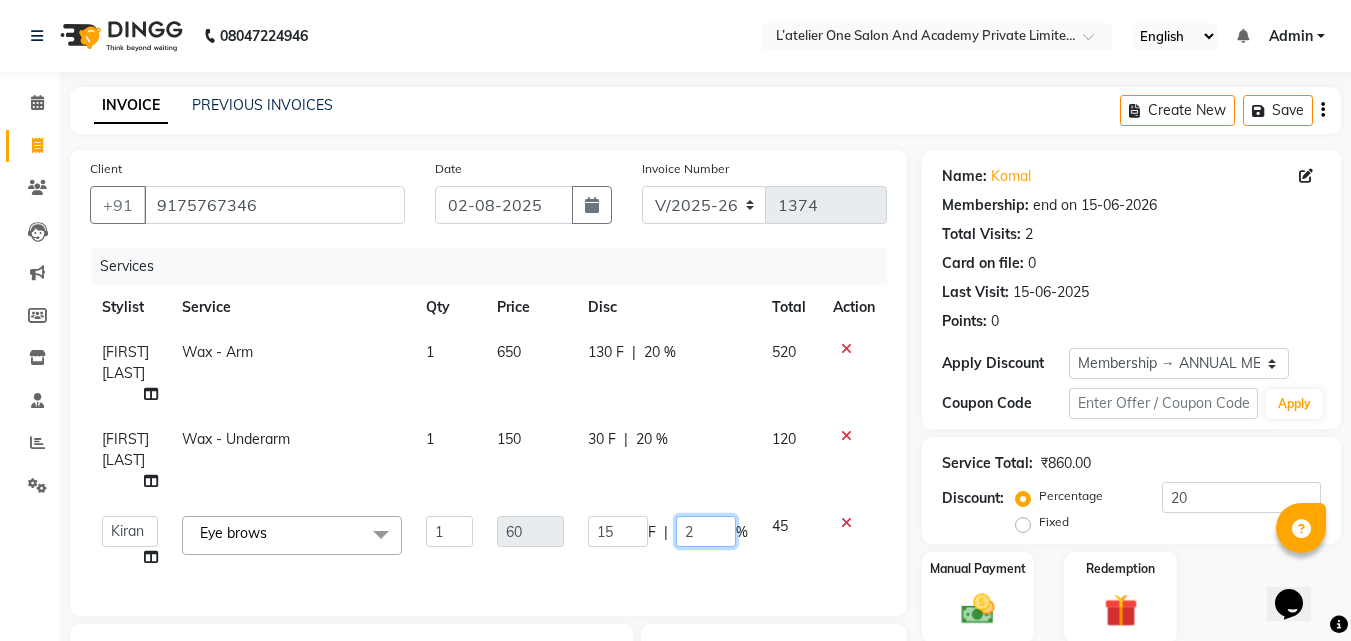 type on "29" 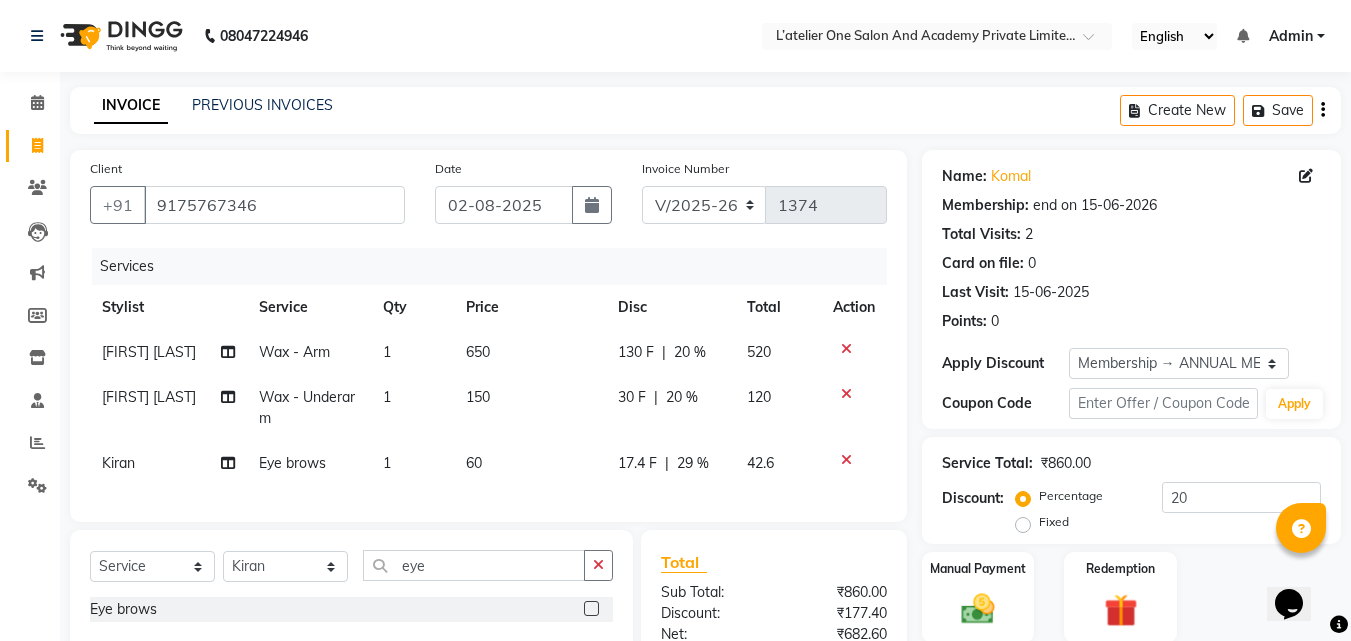 click on "Client +91 [PHONE] Date [DATE] Invoice Number V/2025 V/2025-26 1374 Services Stylist Service Qty Price Disc Total Action [FIRST] [LAST] Wax - Arm 1 650 130 F | 20 % 520 [FIRST] [LAST] Wax - Underarm 1 150 30 F | 20 % 120 [FIRST]  Eye brows  1 60 17.4 F | 29 % 42.6 Select  Service  Product  Membership  Package Voucher Prepaid Gift Card  Select Stylist [FIRST] [LAST] [FIRST]  [FIRST] [LAST] [FIRST] [LAST] [FIRST] [LAST] [FIRST] [LAST] [FIRST] [LAST] [FIRST] [LAST] eye Eye brows   Total Sub Total: ₹860.00 Discount: ₹177.40 Net: ₹682.60 Total: ₹682.60 Add Tip ₹0 Payable: ₹682.60 Paid: ₹0 Balance   : ₹682.60" 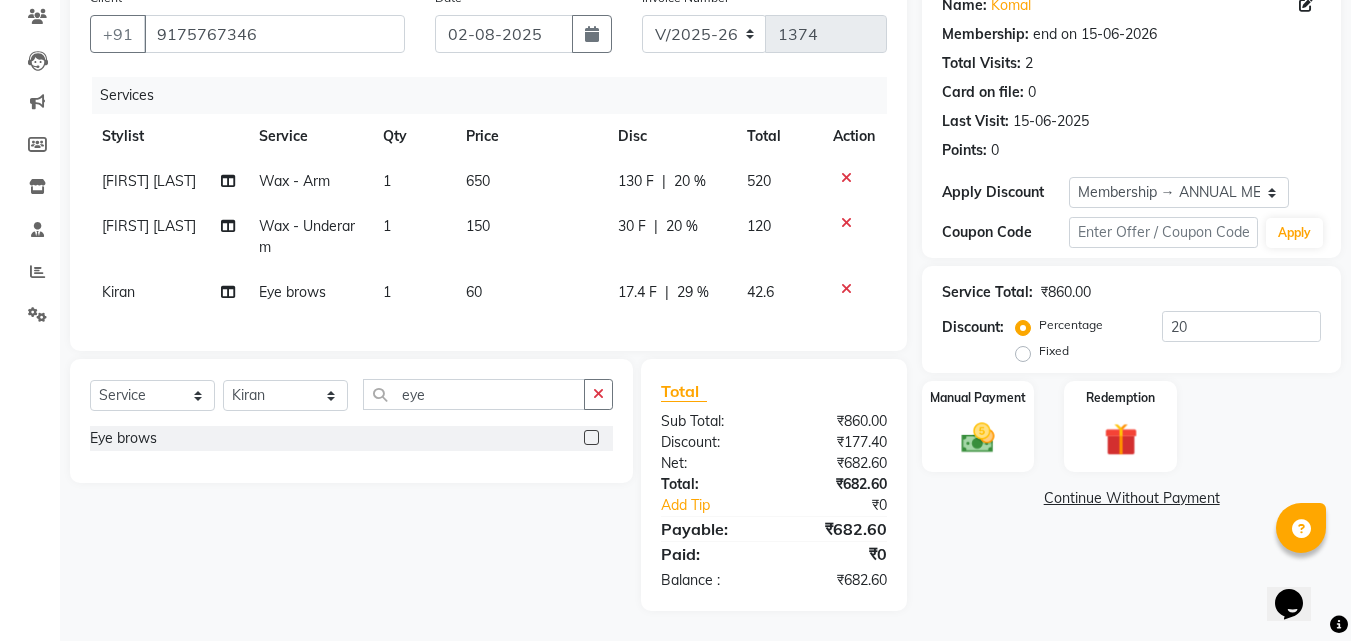 scroll, scrollTop: 0, scrollLeft: 0, axis: both 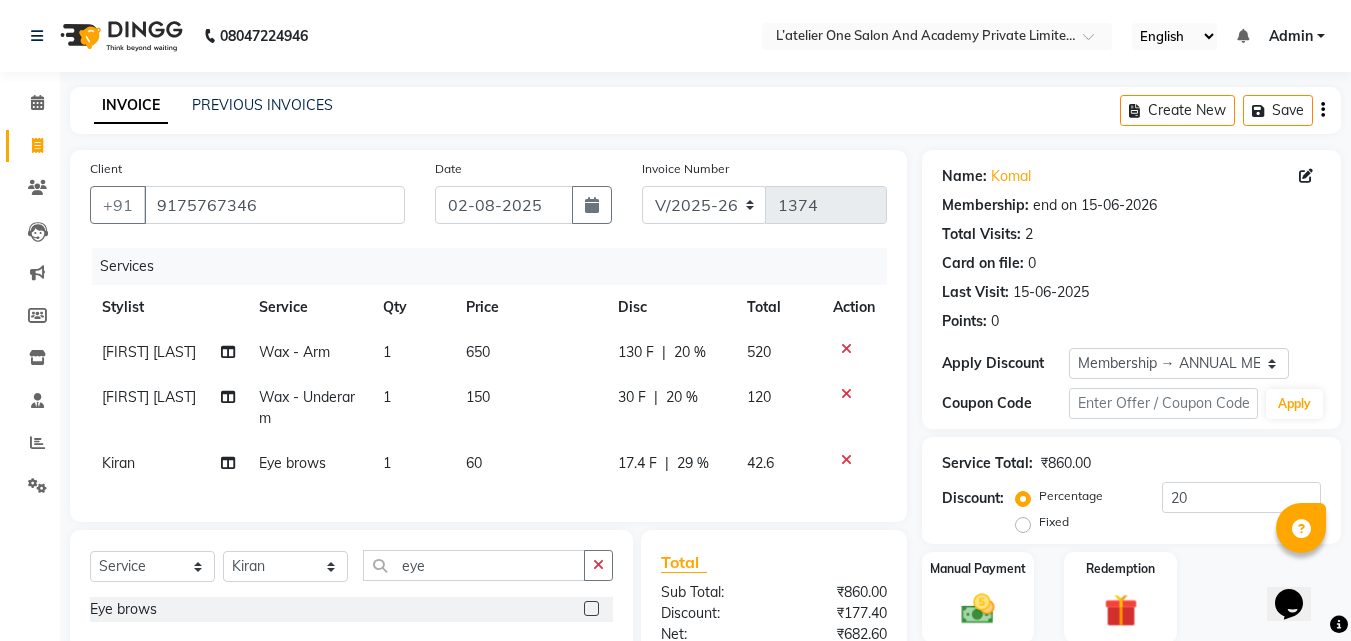 click on "29 %" 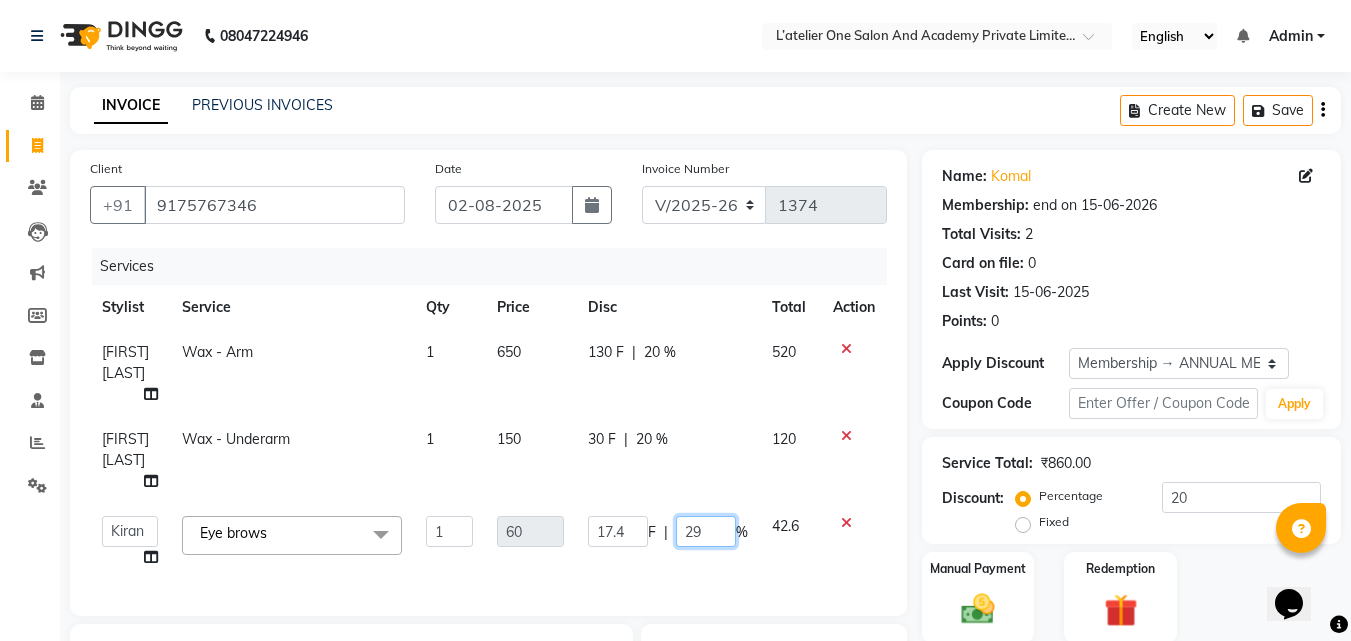 click on "29" 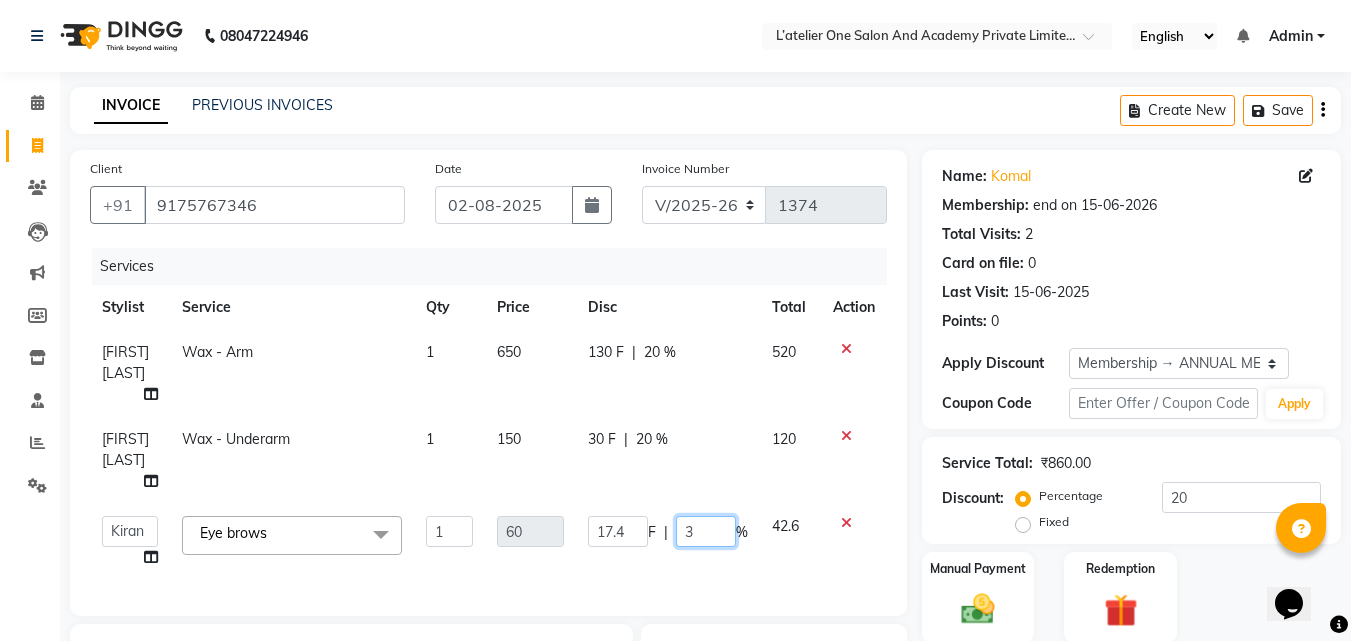 type on "30" 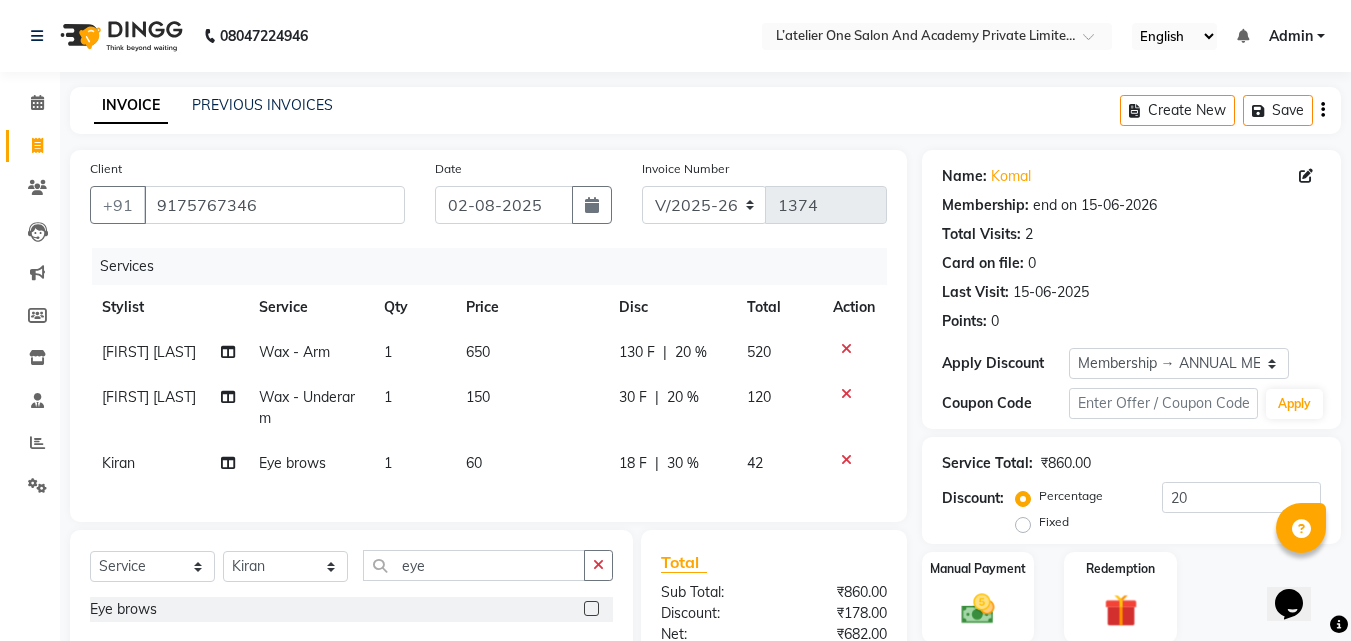 click on "Client +91 [PHONE] Date [DATE] Invoice Number V/2025 V/2025-26 1374 Services Stylist Service Qty Price Disc Total Action [FIRST] [LAST] Wax - Arm 1 650 130 F | 20 % 520 [FIRST] [LAST] Wax - Underarm 1 150 30 F | 20 % 120 [FIRST]  Eye brows  1 60 18 F | 30 % 42 Select  Service  Product  Membership  Package Voucher Prepaid Gift Card  Select Stylist [FIRST] [LAST] [FIRST]  [FIRST] [LAST] [FIRST] [LAST] [FIRST] [LAST] [FIRST] [LAST] [FIRST] [LAST] [FIRST] [LAST] eye Eye brows   Total Sub Total: ₹860.00 Discount: ₹178.00 Net: ₹682.00 Total: ₹682.00 Add Tip ₹0 Payable: ₹682.00 Paid: ₹0 Balance   : ₹682.00" 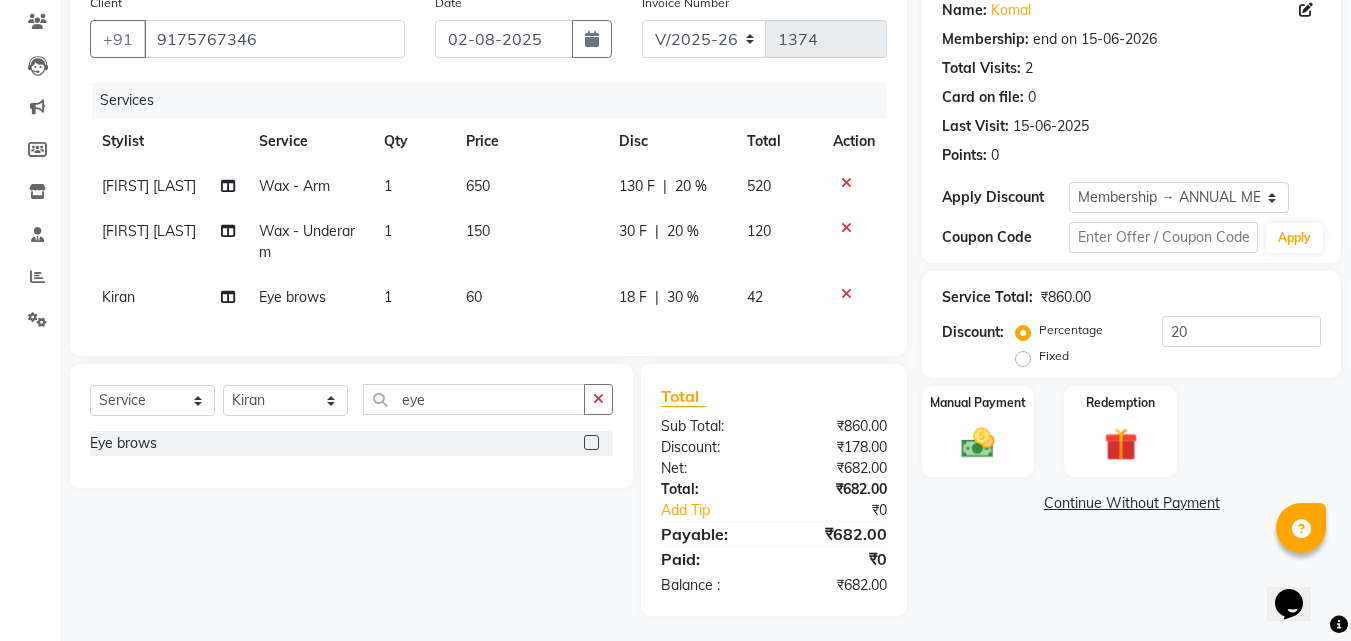 scroll, scrollTop: 186, scrollLeft: 0, axis: vertical 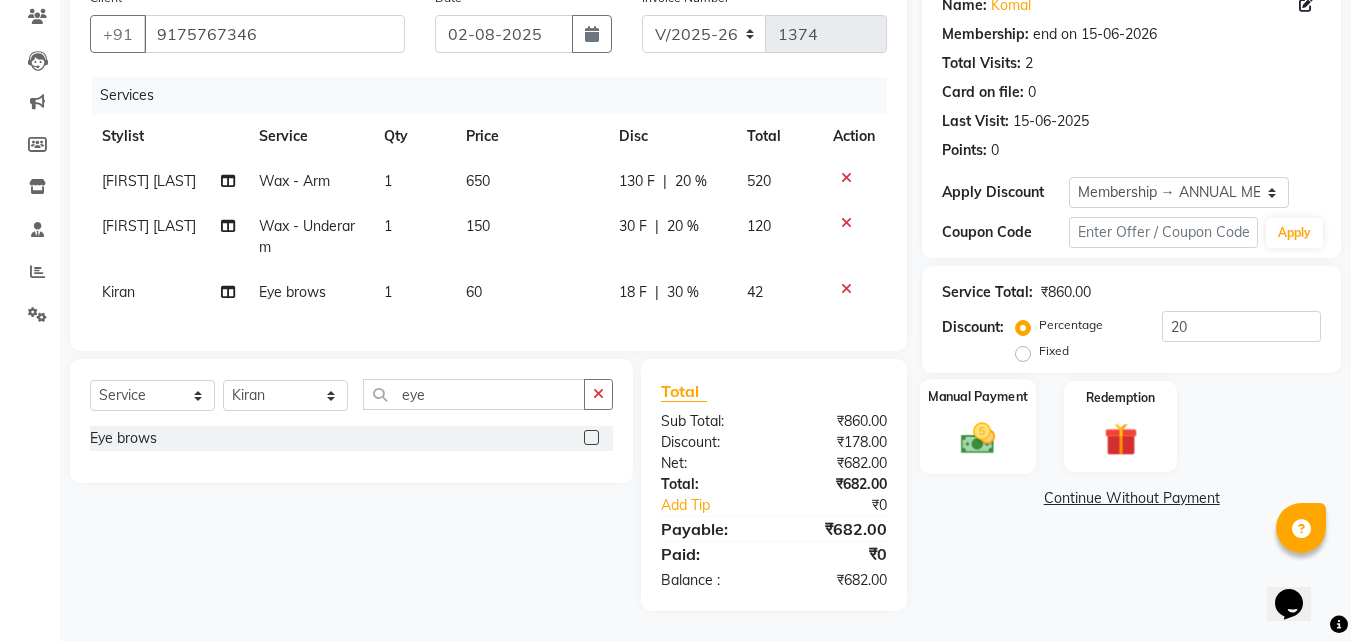 click 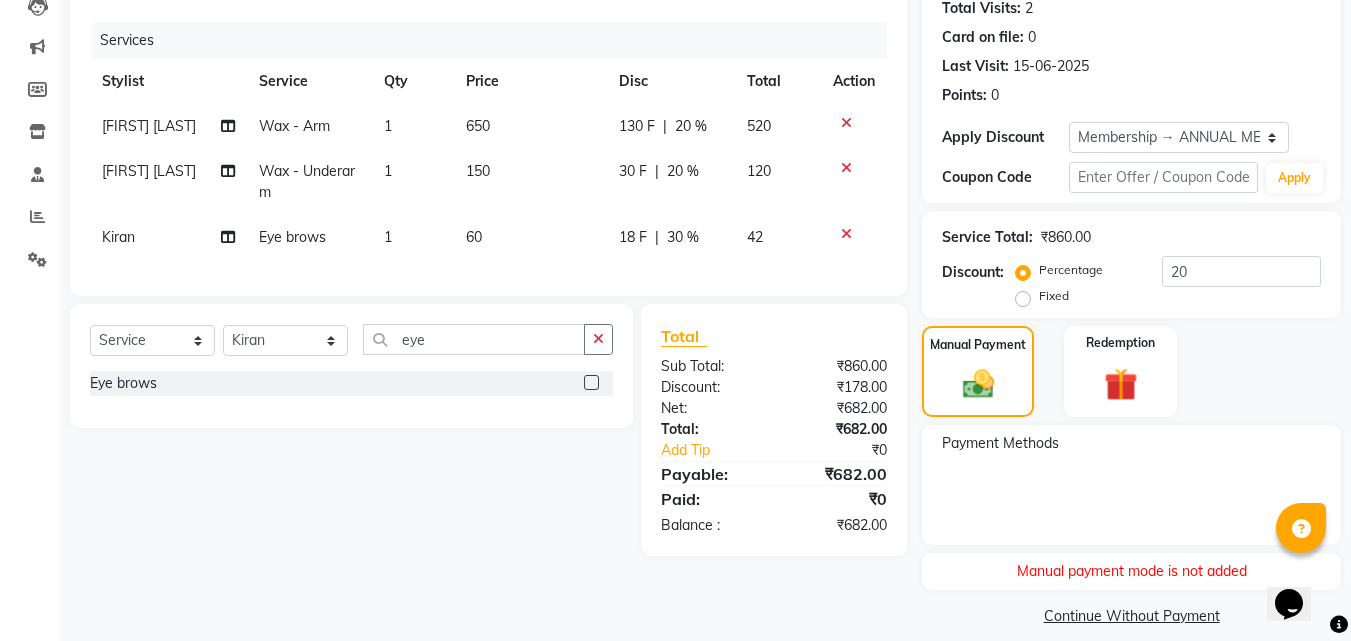 scroll, scrollTop: 246, scrollLeft: 0, axis: vertical 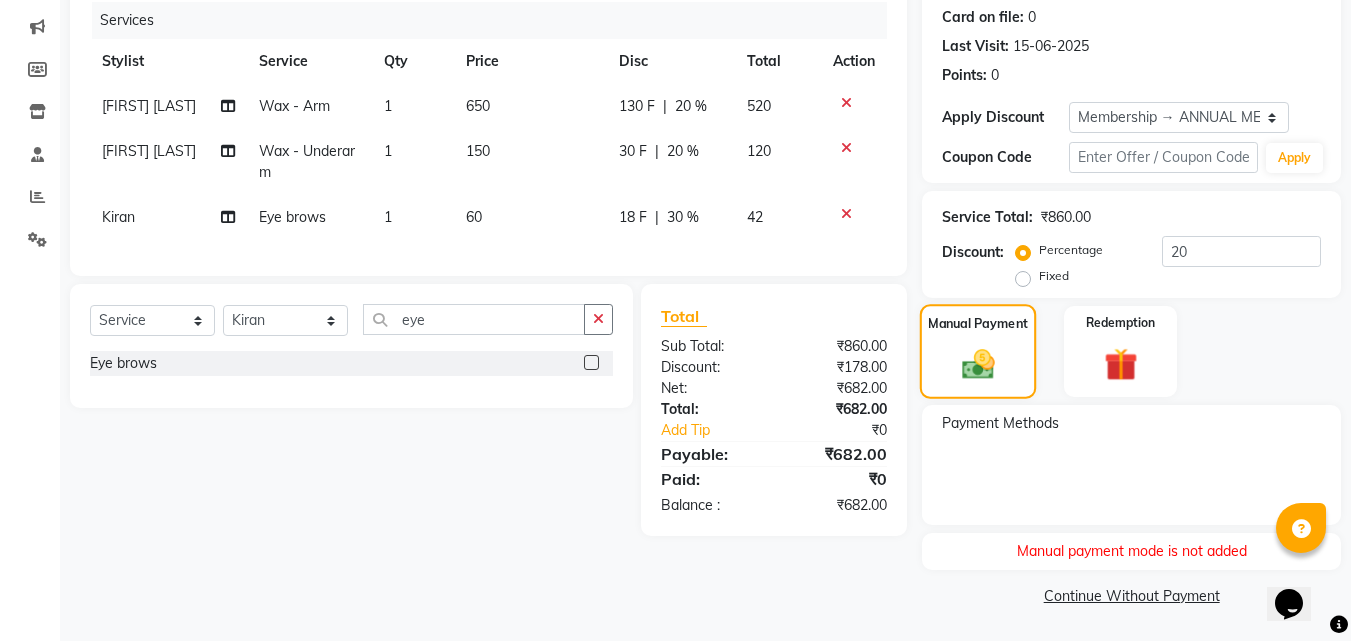 click 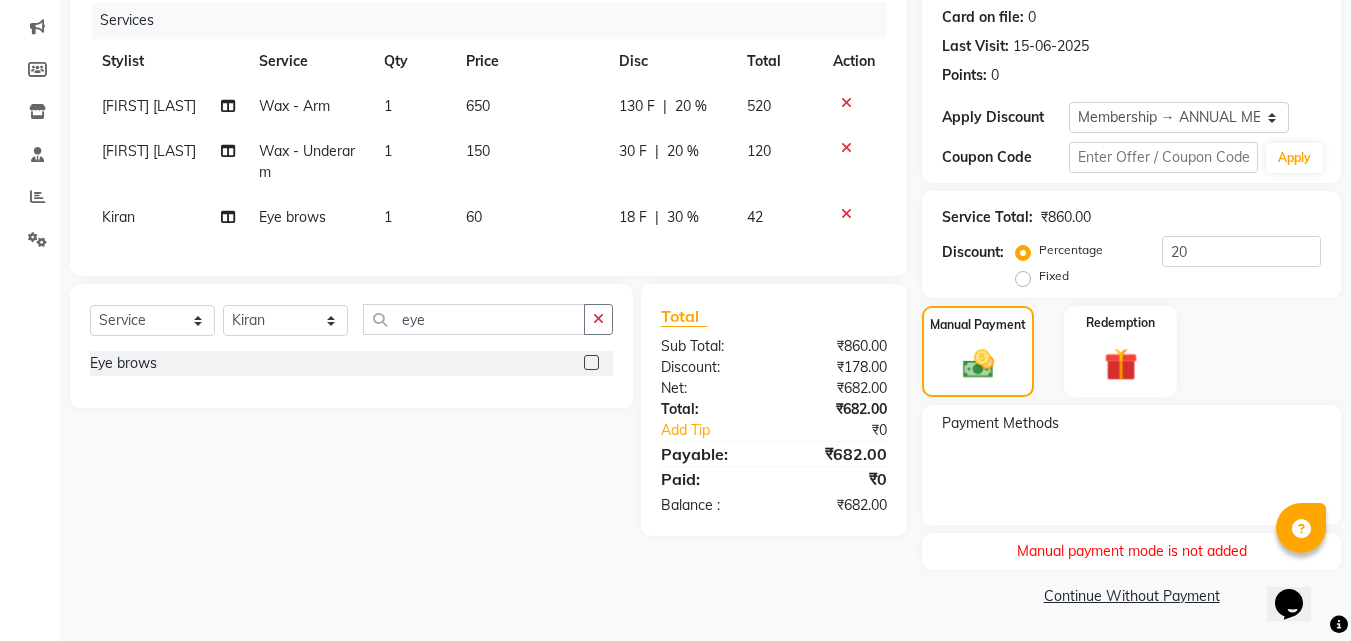 click on "Manual Payment Redemption" 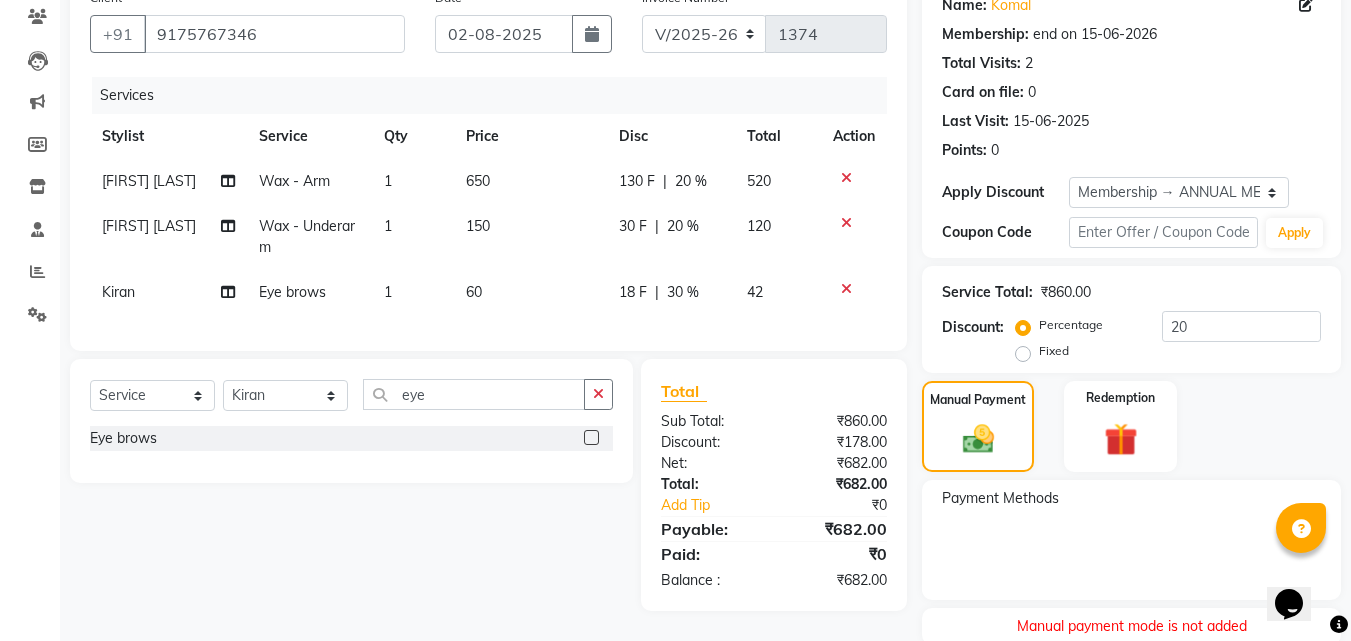 scroll, scrollTop: 246, scrollLeft: 0, axis: vertical 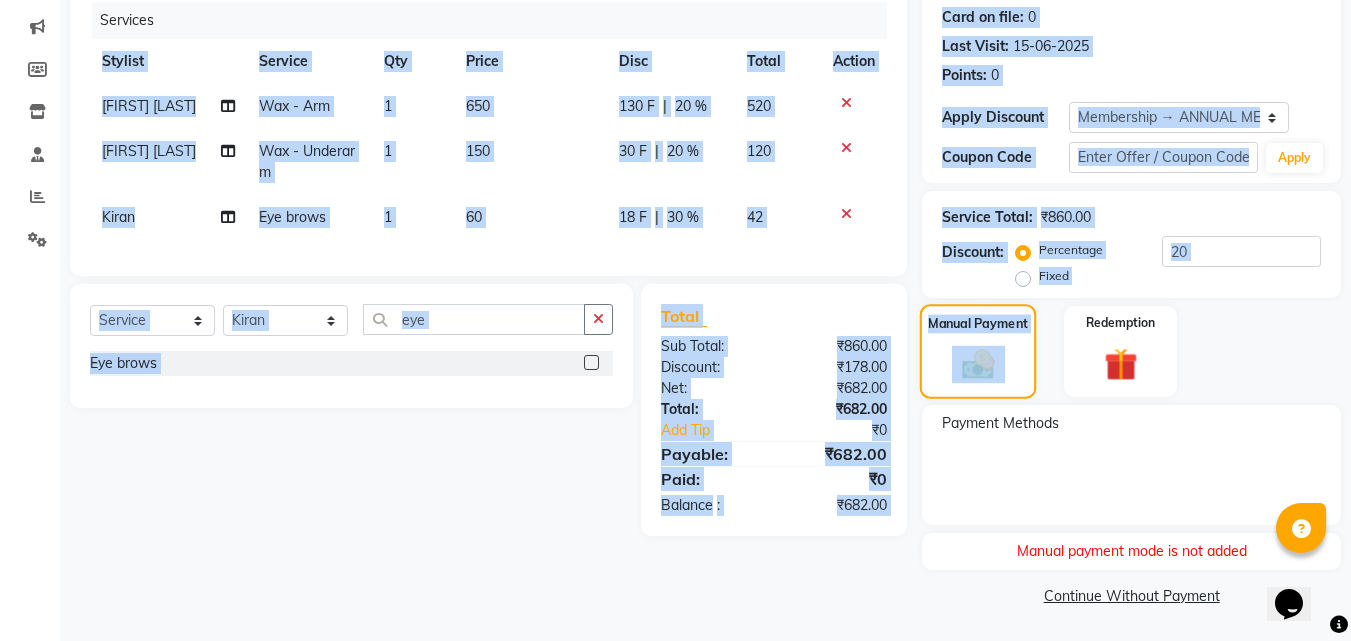 drag, startPoint x: 902, startPoint y: 227, endPoint x: 990, endPoint y: 346, distance: 148.00337 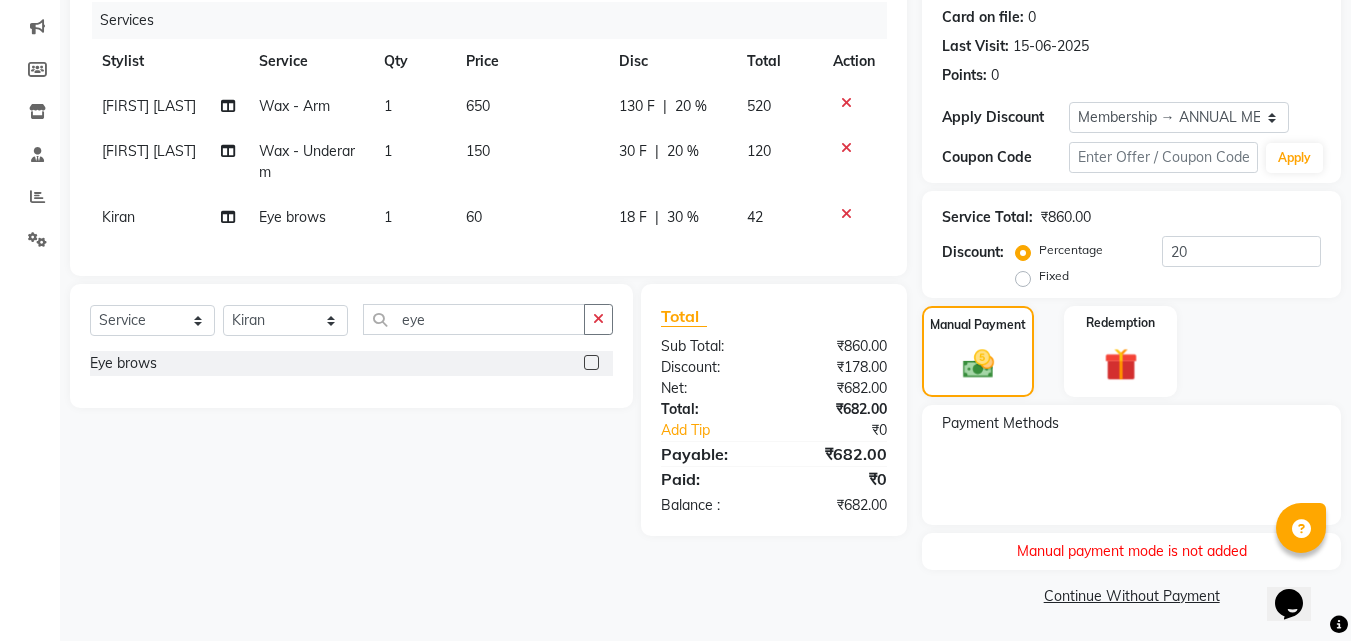 click on "Manual Payment Redemption" 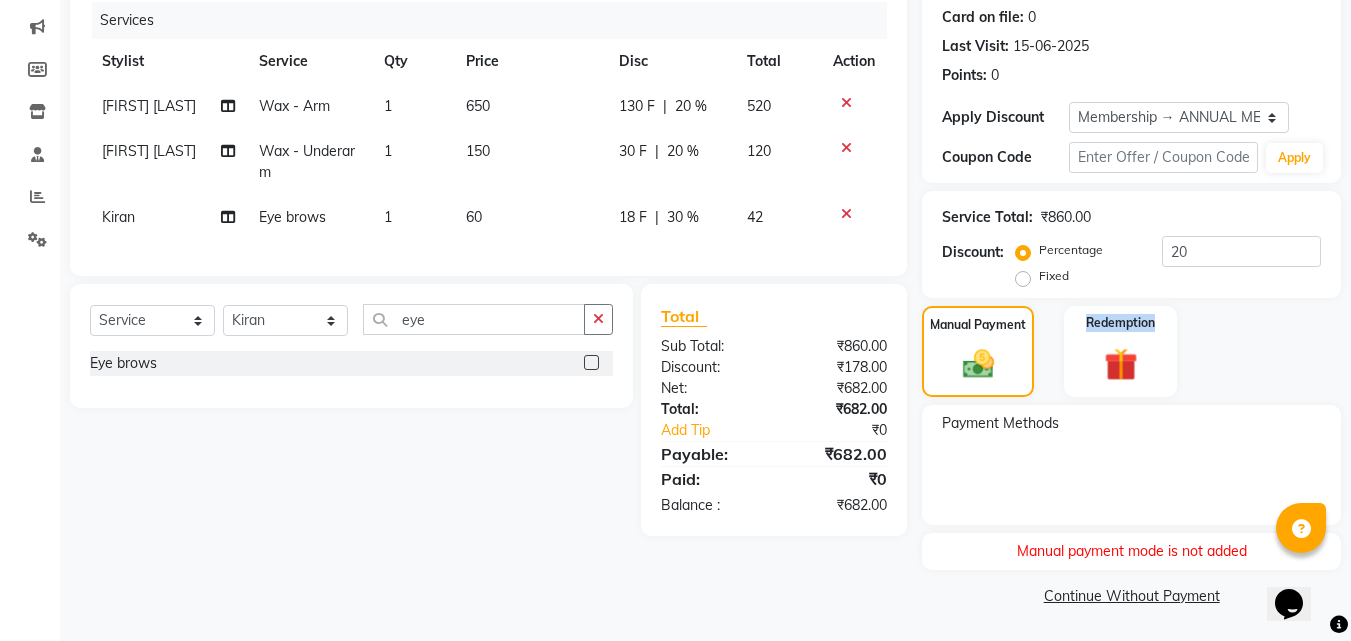 click on "Manual Payment Redemption" 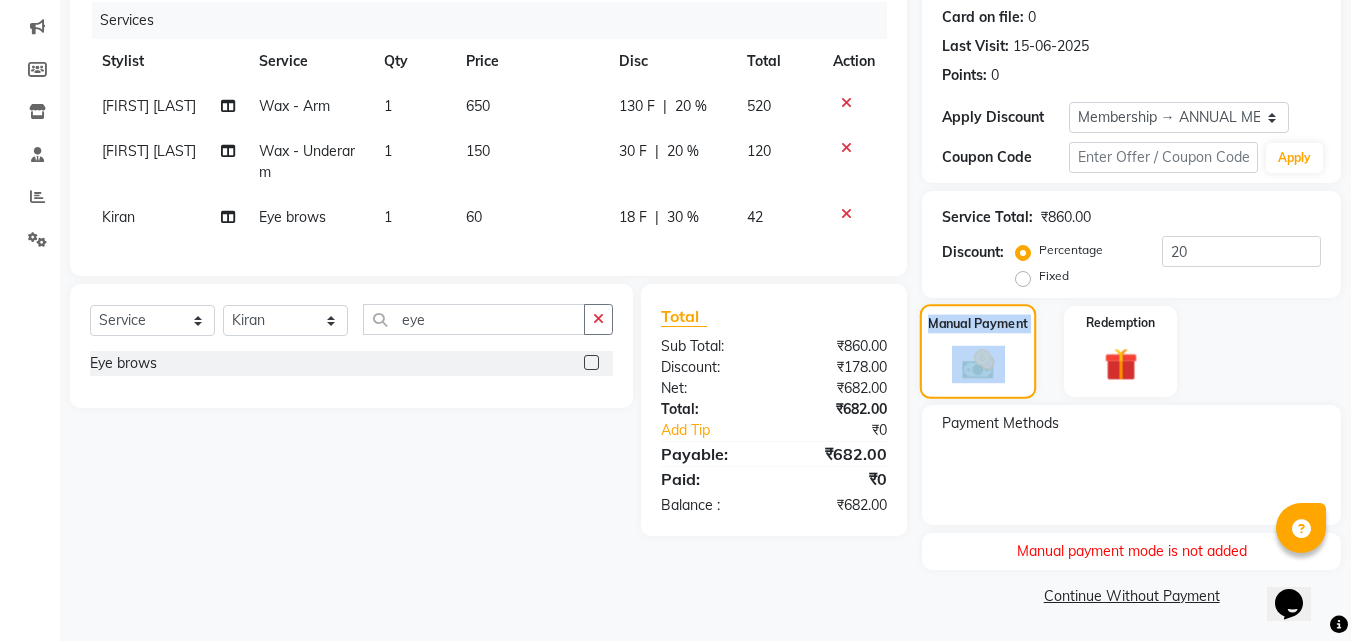 drag, startPoint x: 1280, startPoint y: 335, endPoint x: 1001, endPoint y: 342, distance: 279.0878 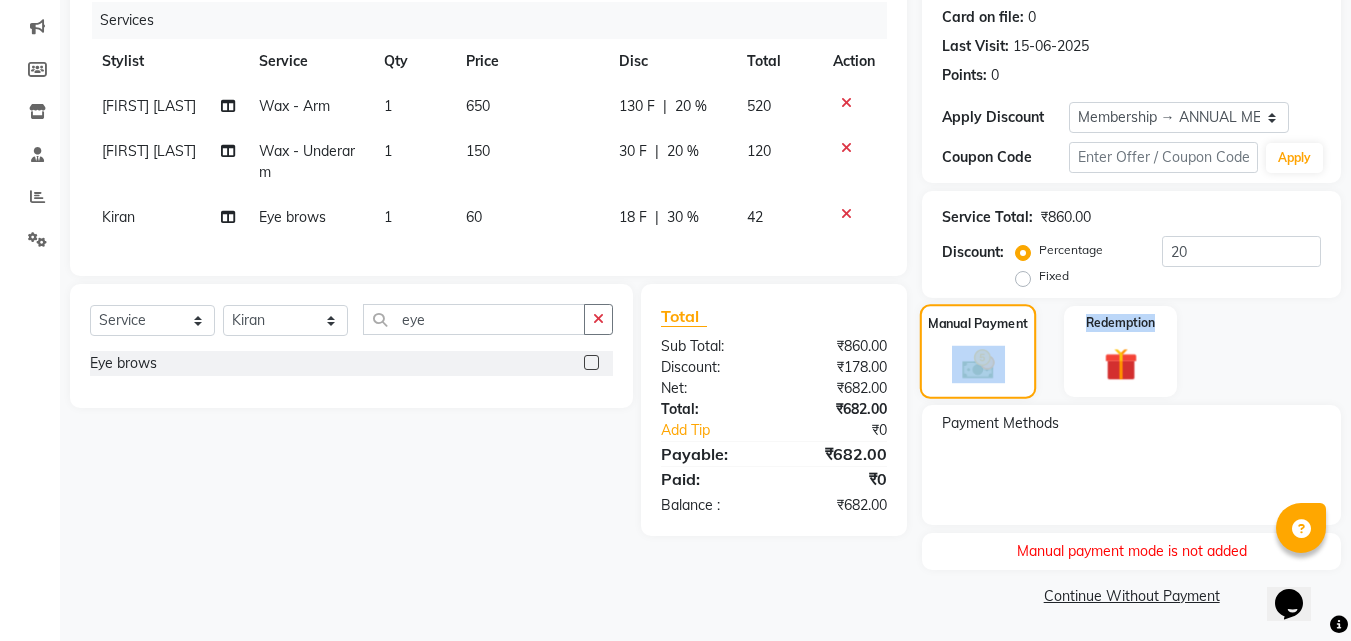 click on "Manual Payment" 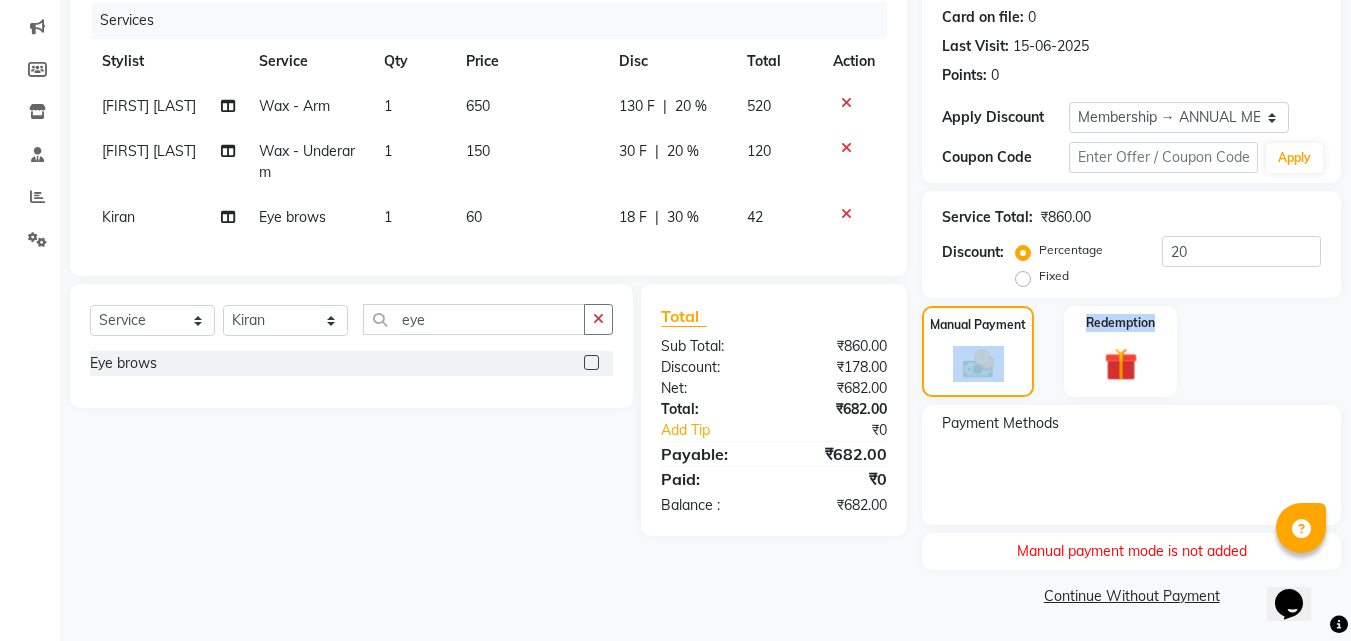 click on "Manual Payment Redemption" 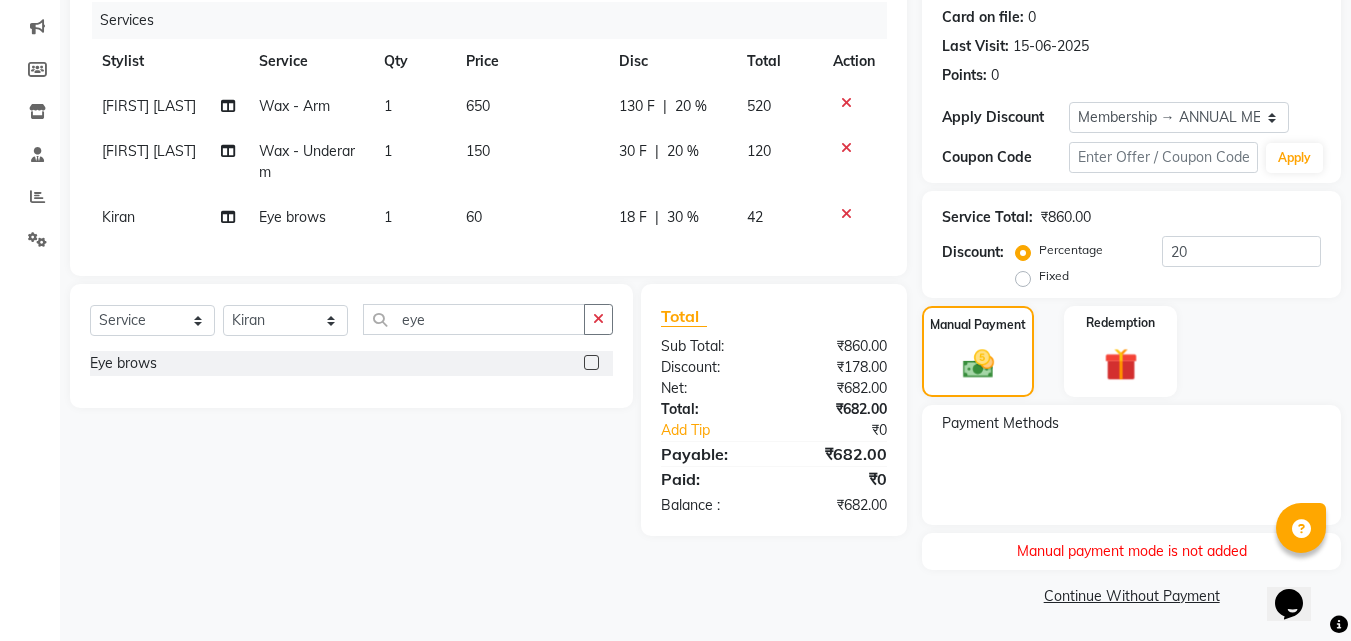 click on "Manual Payment Redemption" 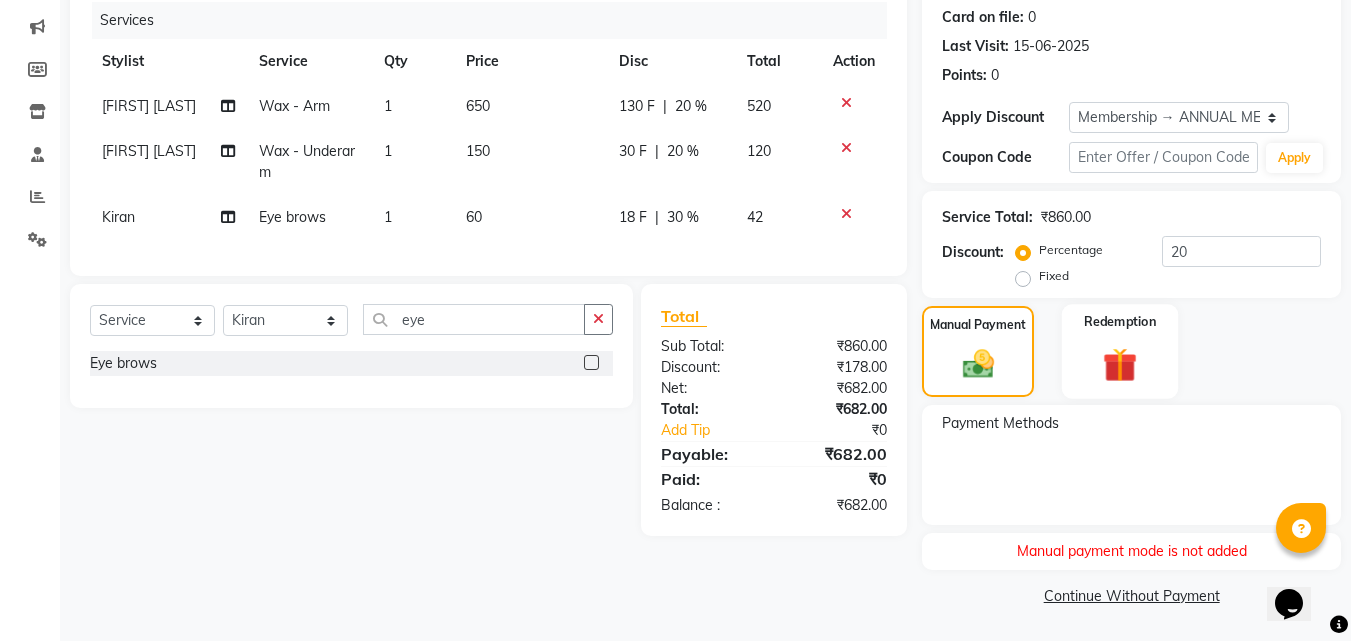 click on "Redemption" 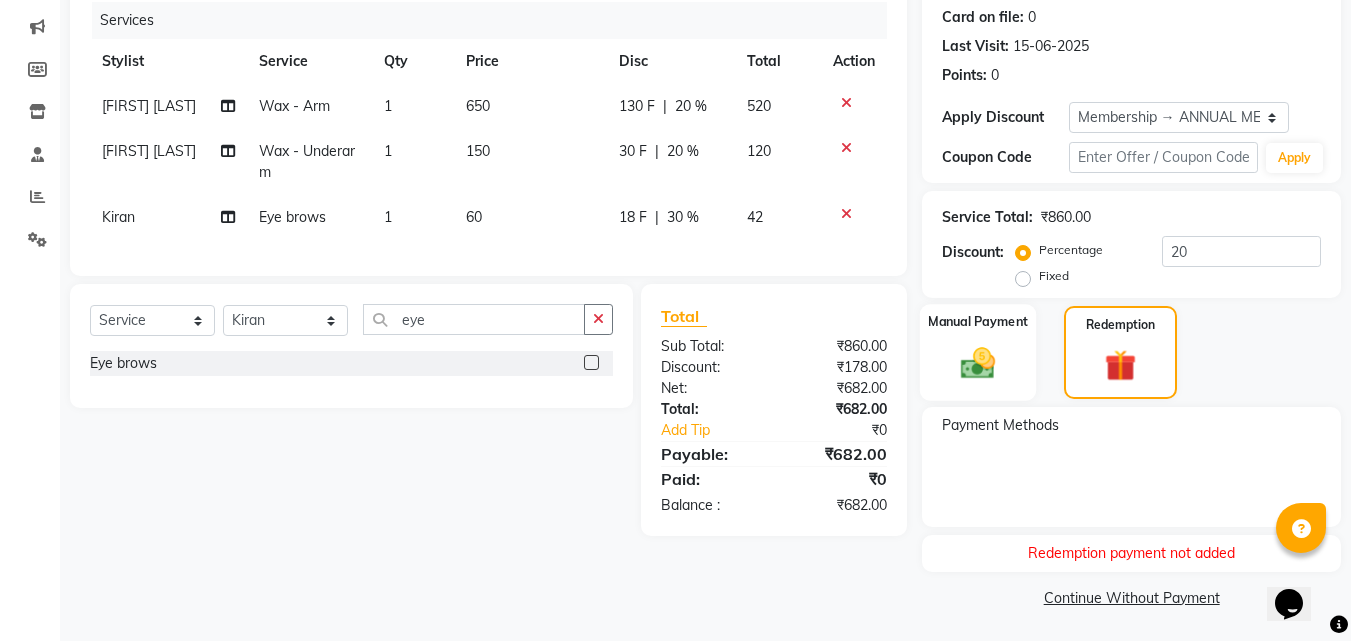 click 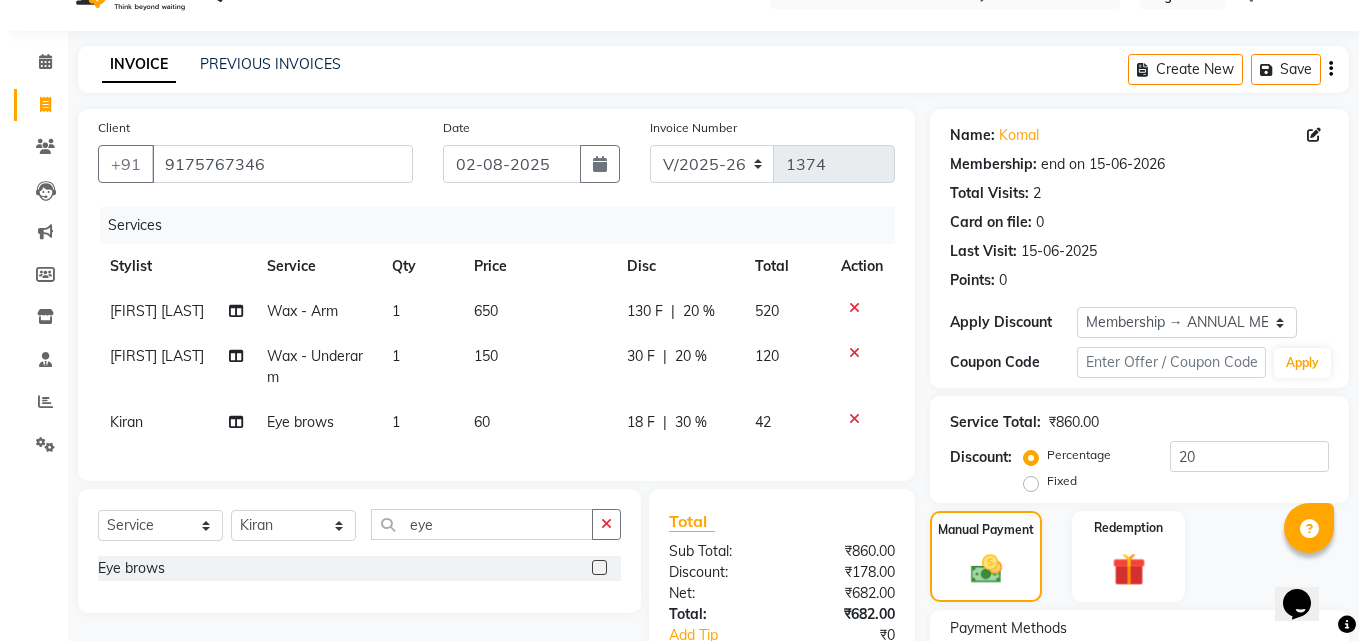 scroll, scrollTop: 0, scrollLeft: 0, axis: both 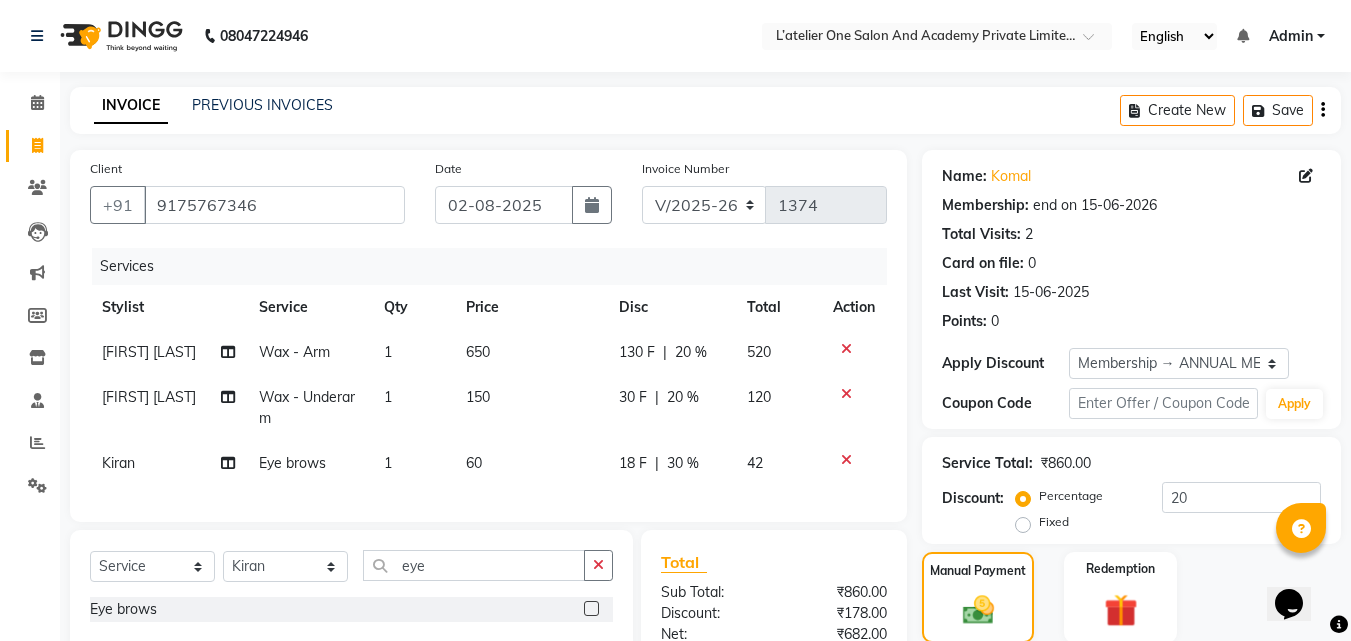 click 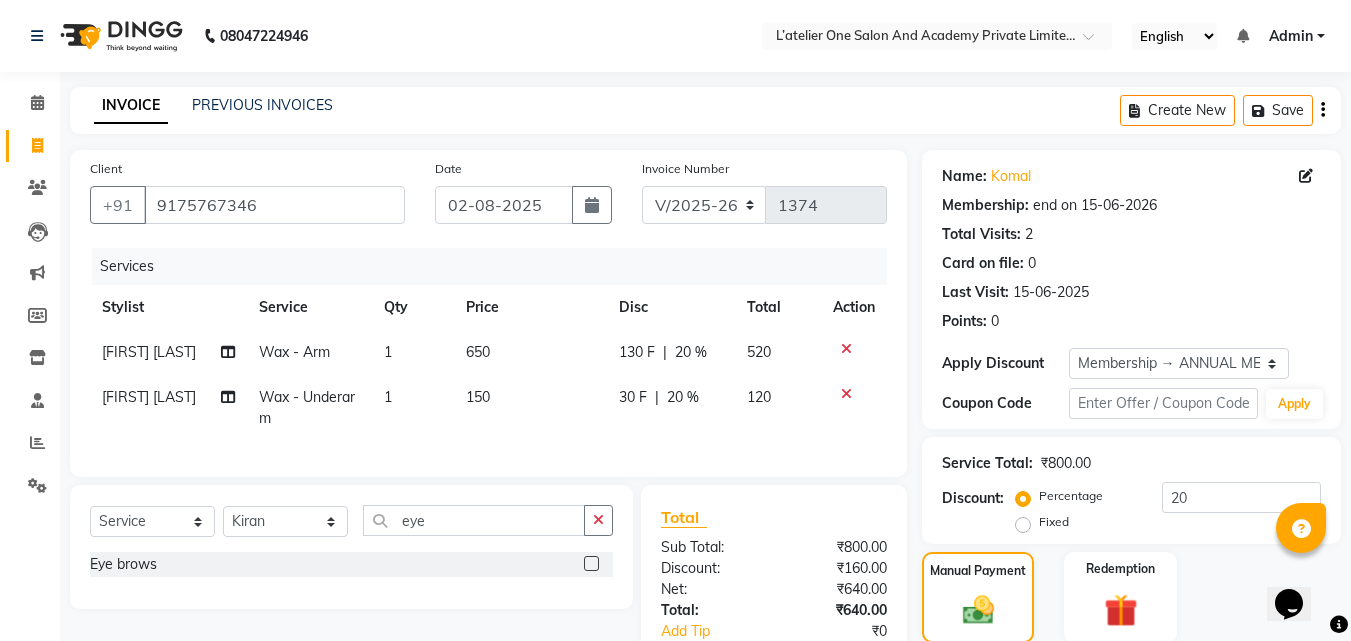click 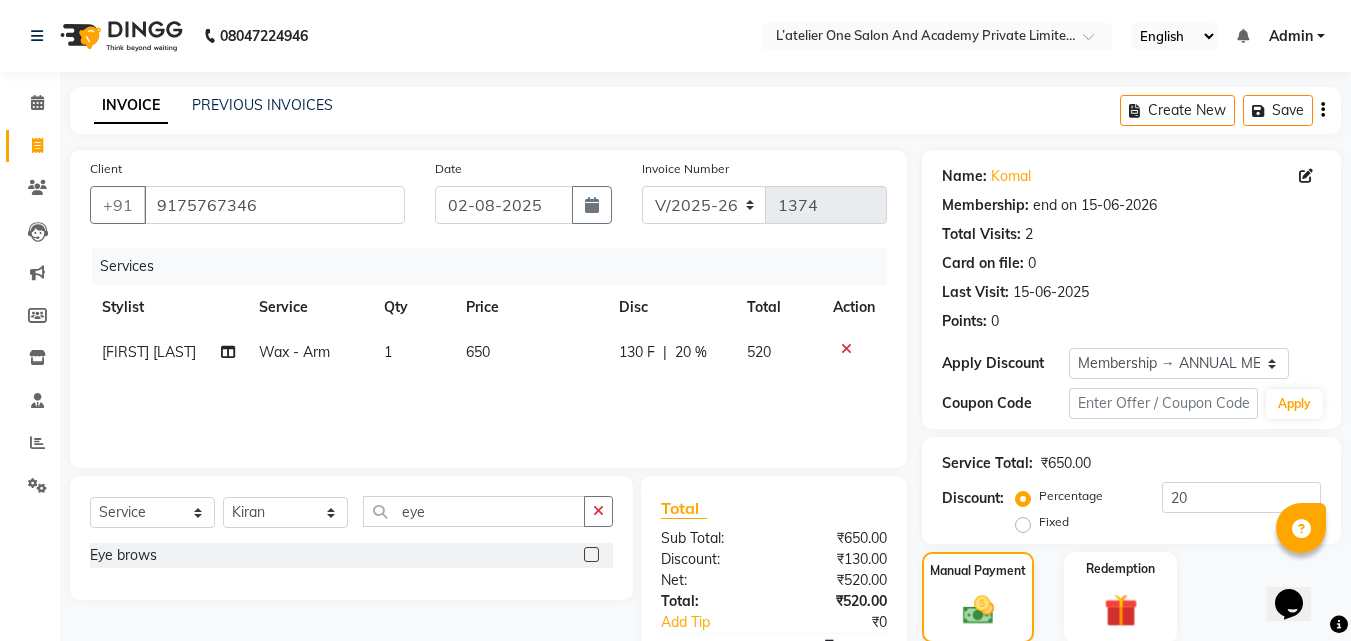 click 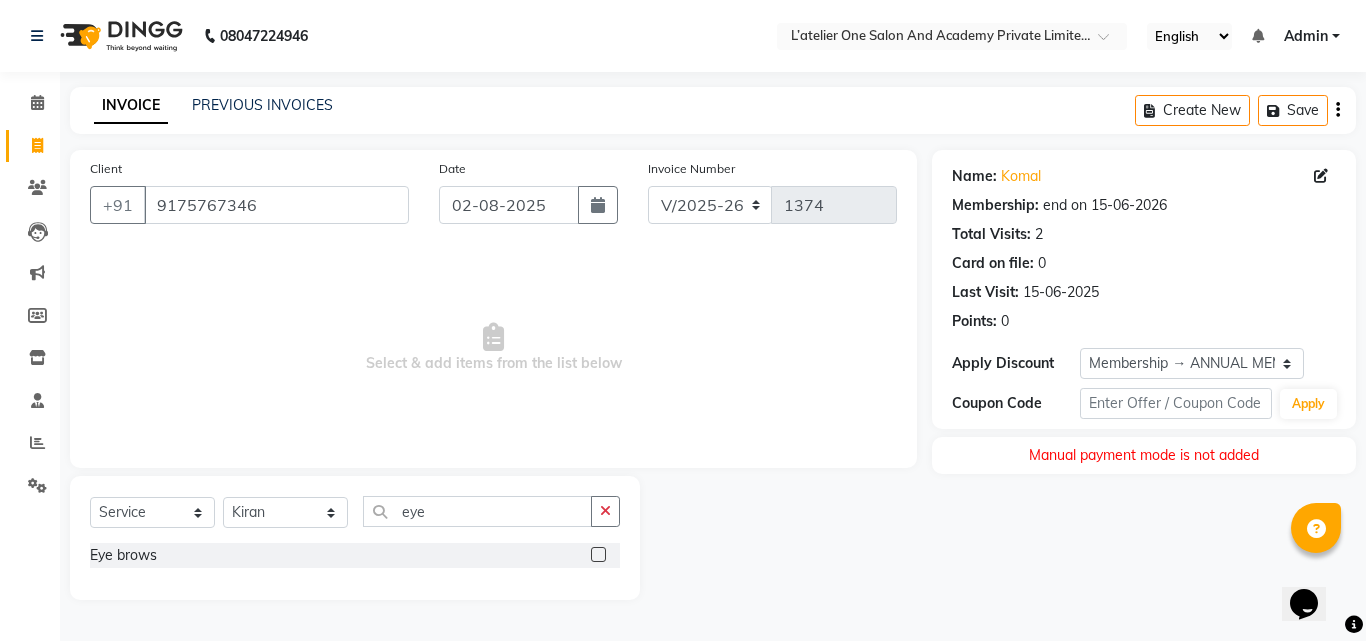 click on "Manual payment mode is not added" 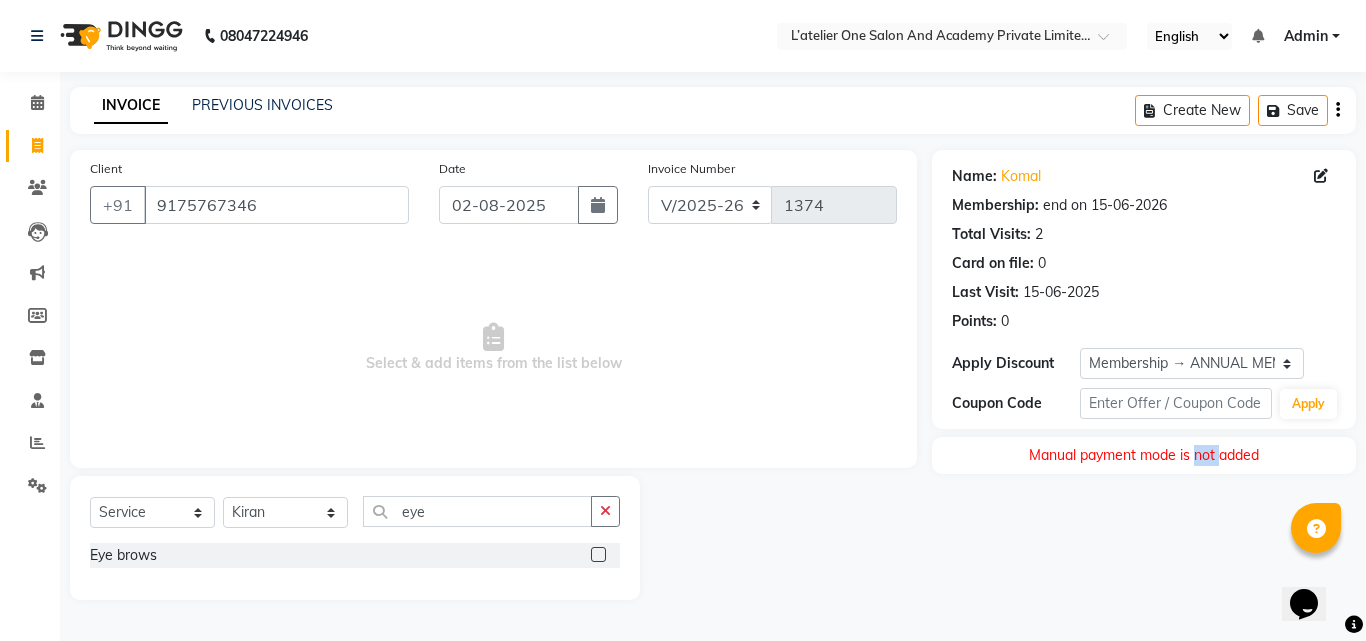 click on "Manual payment mode is not added" 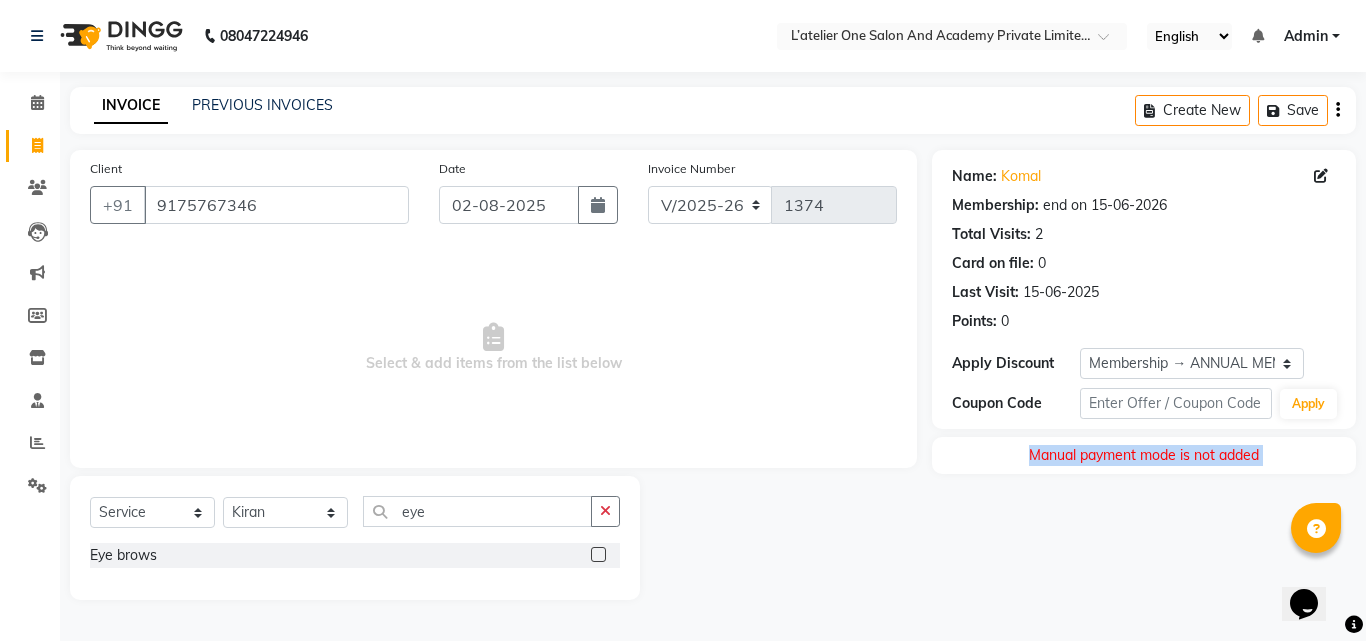 click on "Manual payment mode is not added" 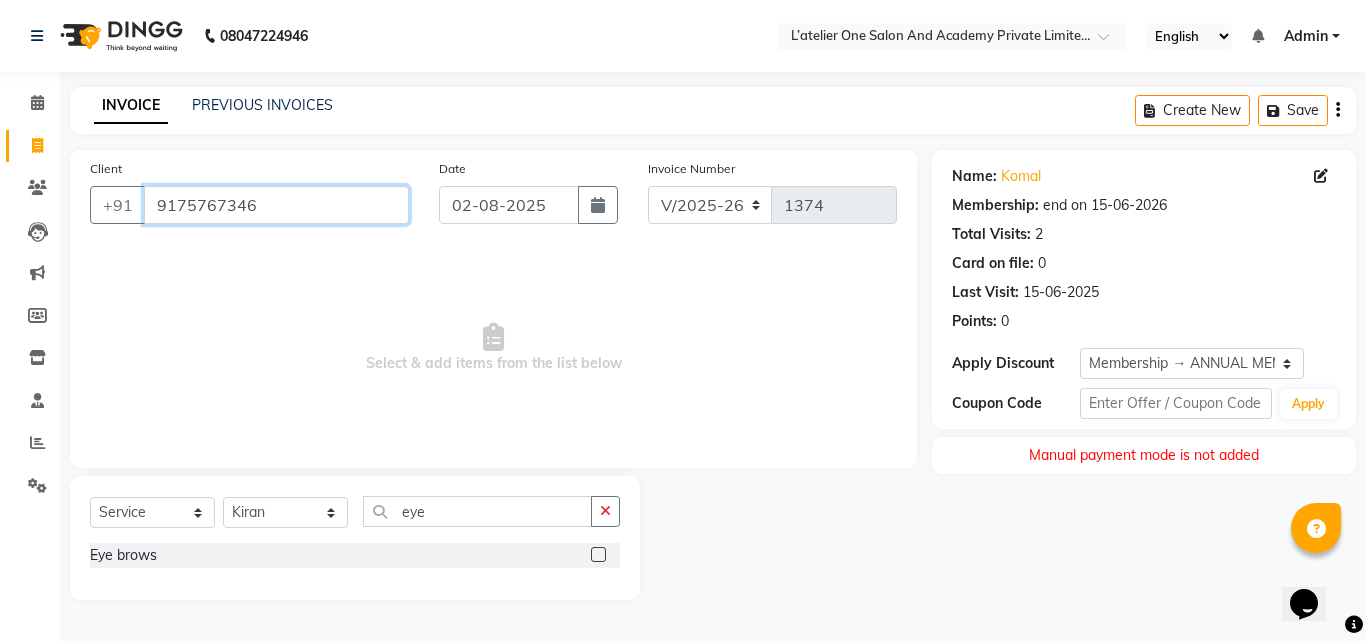 click on "9175767346" at bounding box center [276, 205] 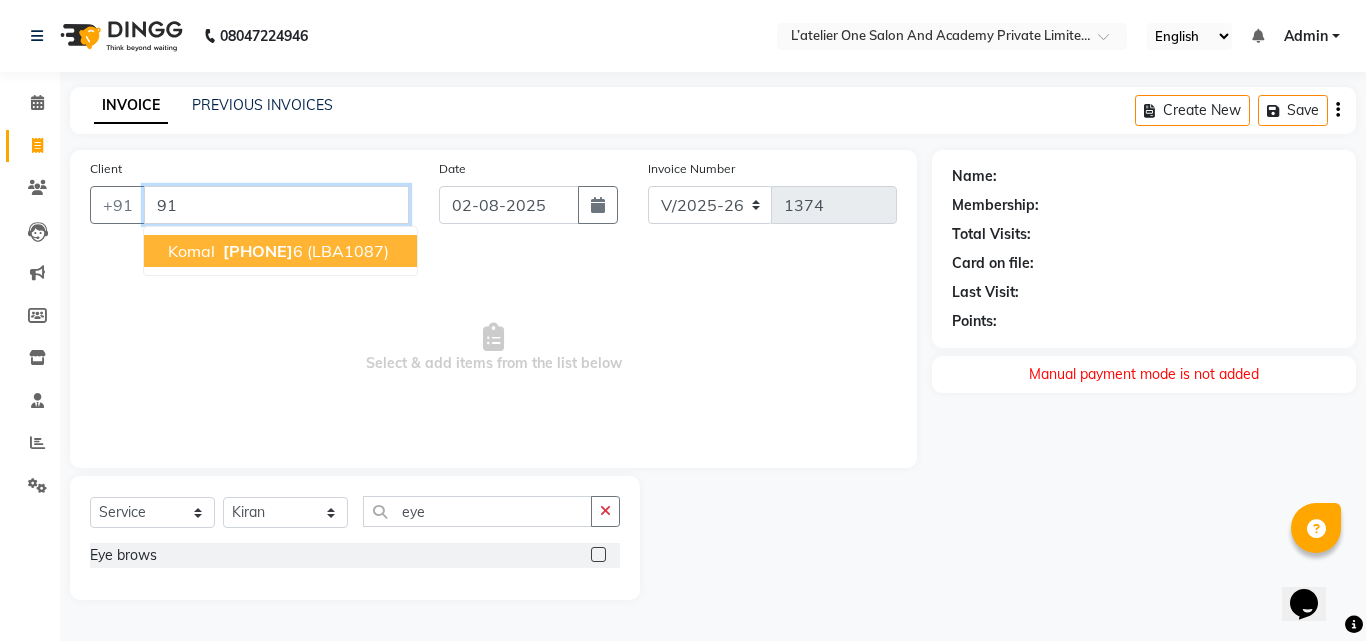 type on "9" 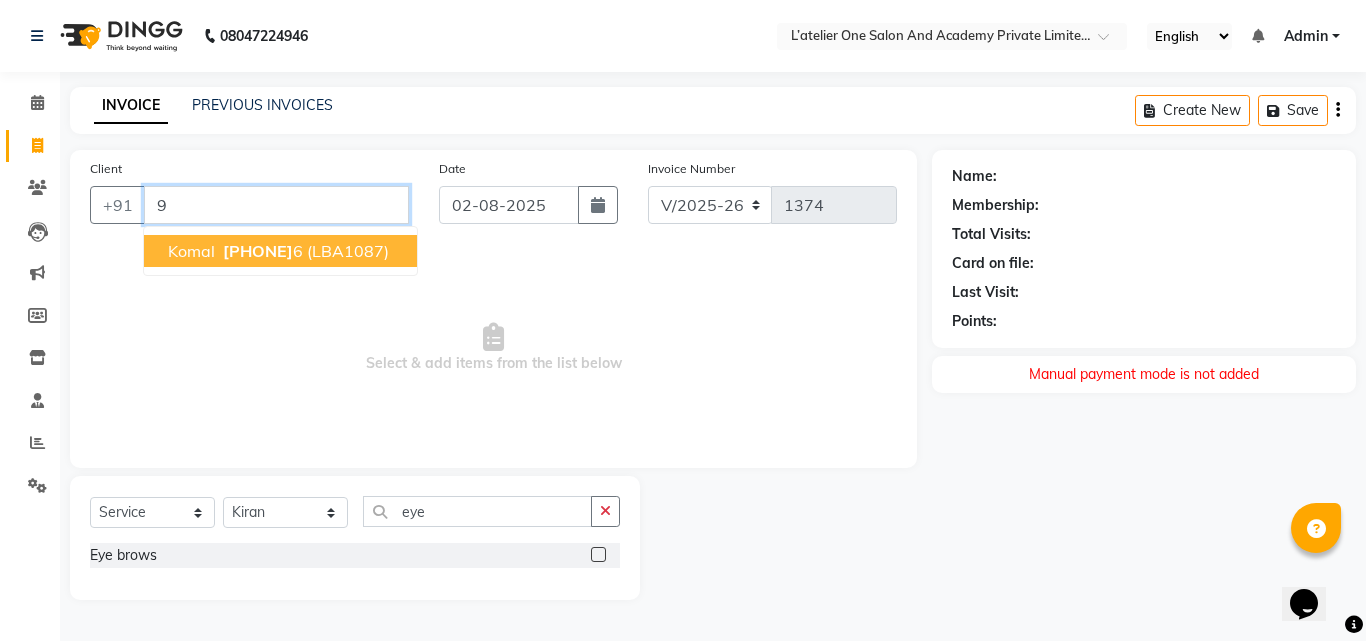 type 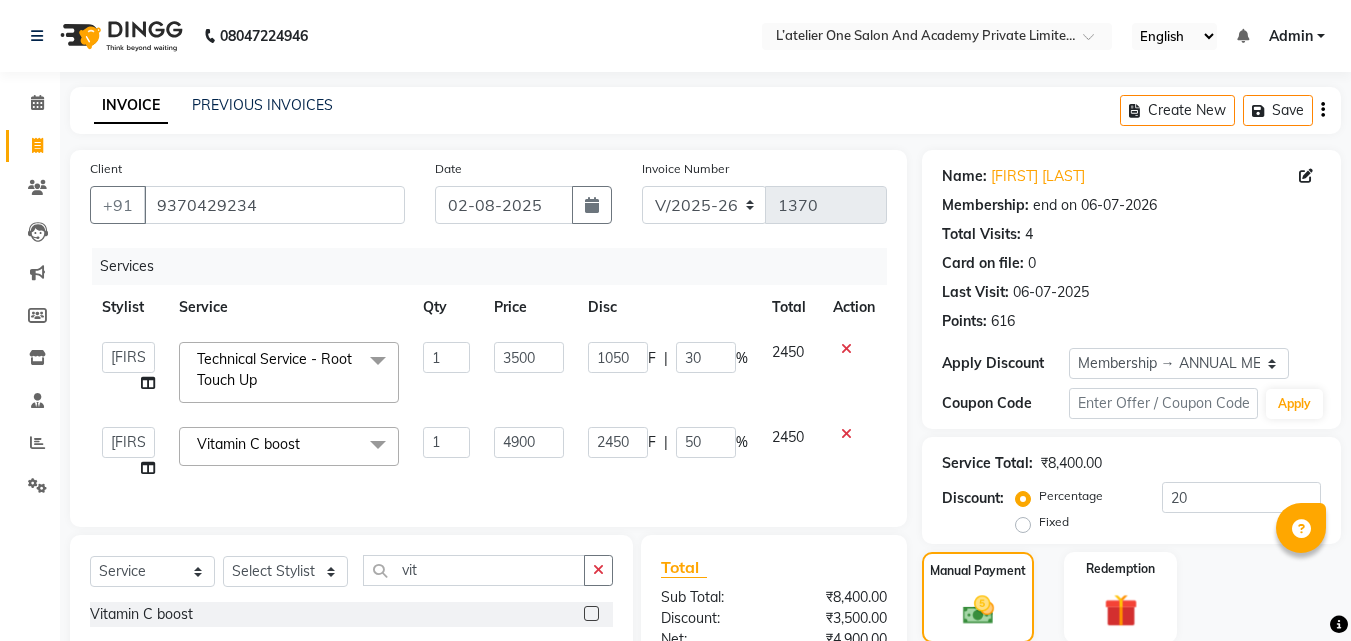 select on "6939" 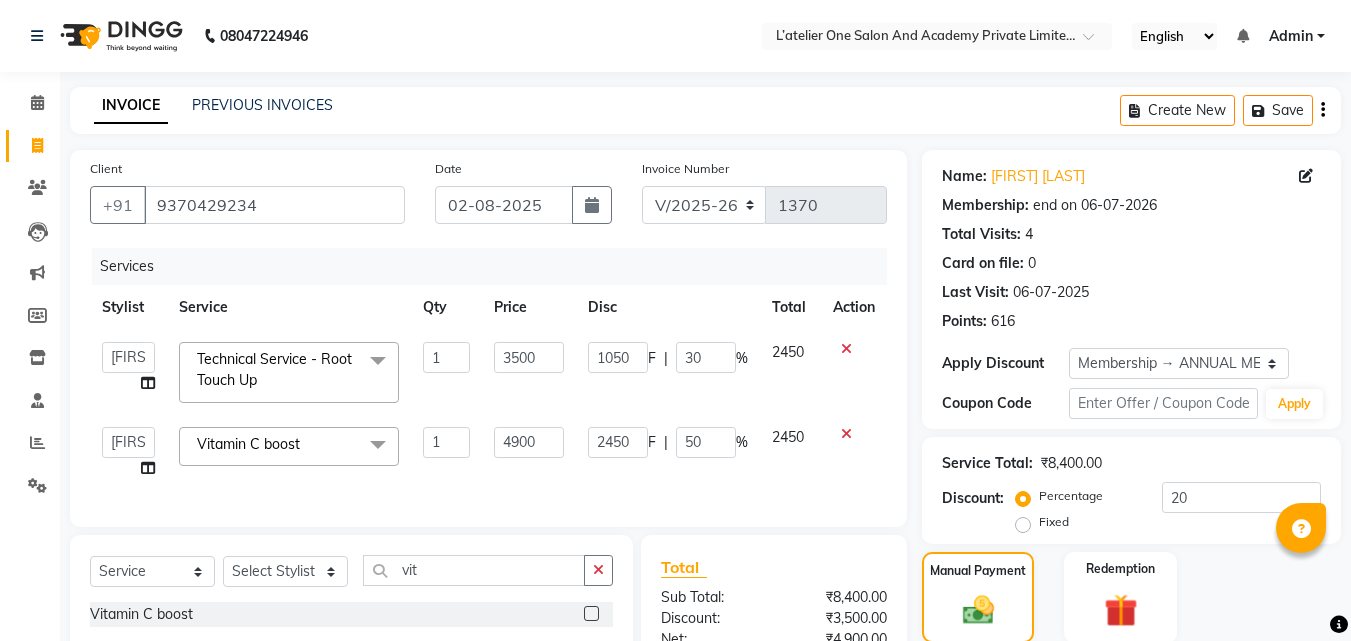 scroll, scrollTop: 0, scrollLeft: 0, axis: both 